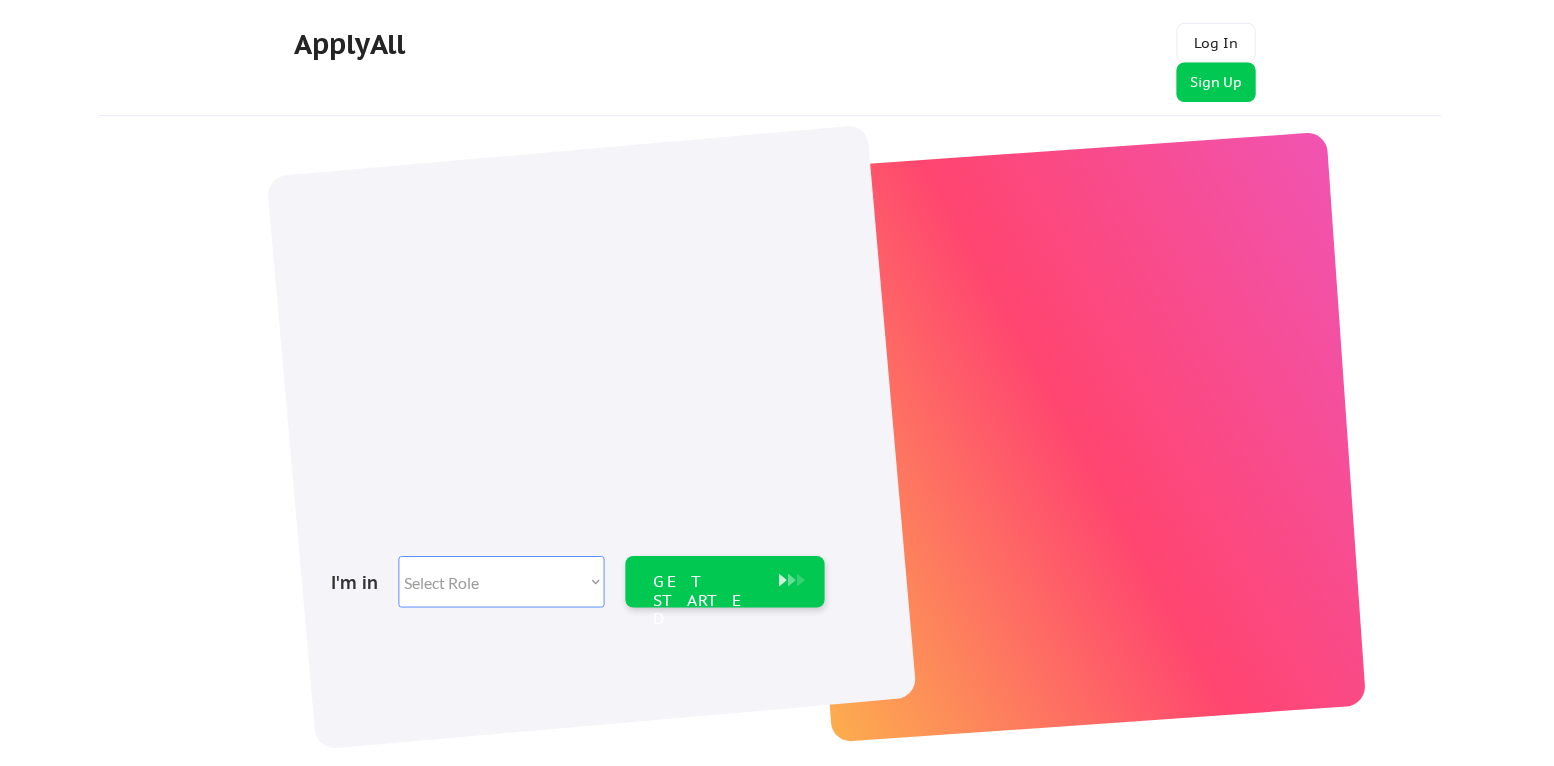scroll, scrollTop: 0, scrollLeft: 0, axis: both 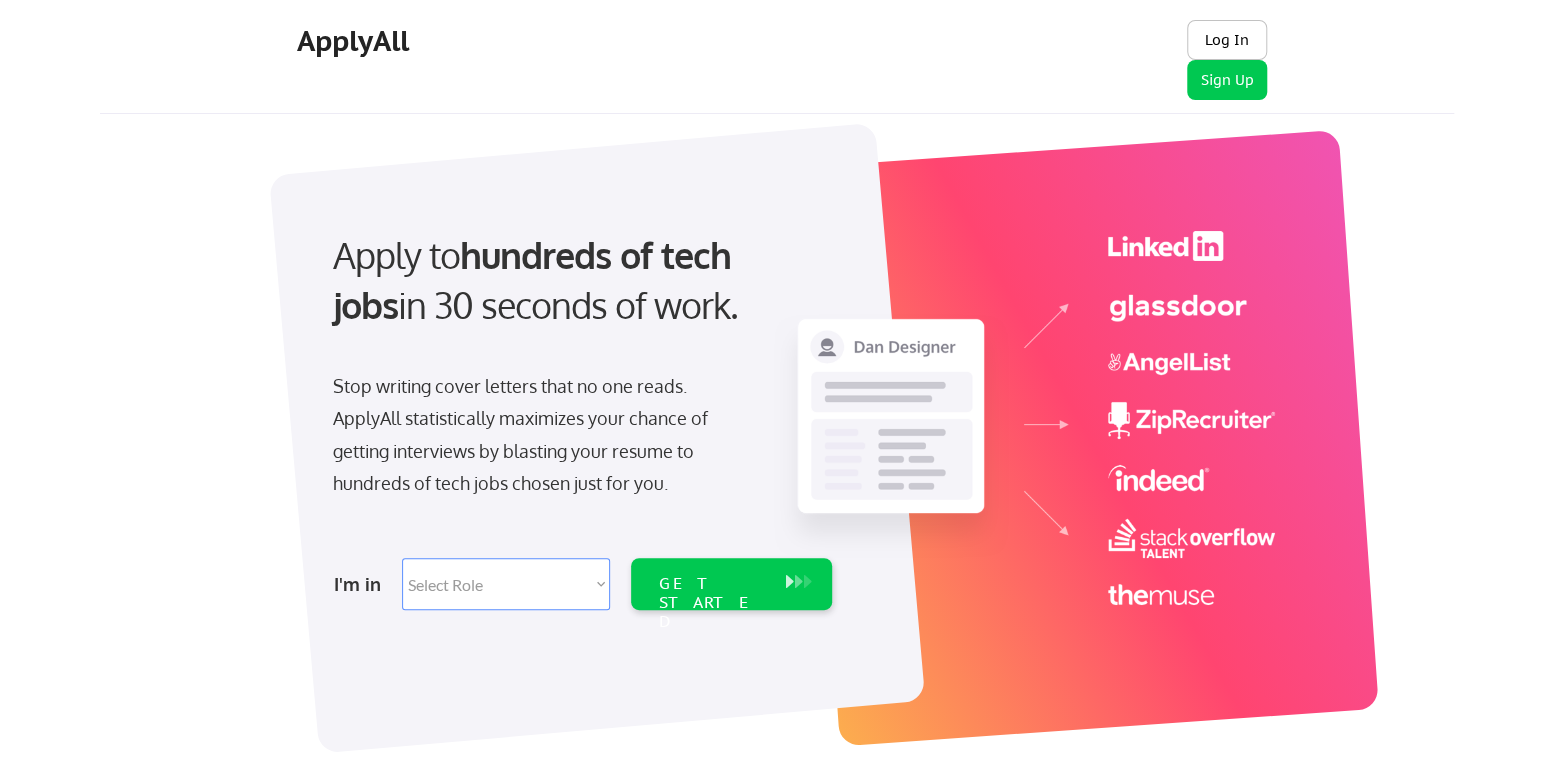 click on "Log In" at bounding box center [1227, 40] 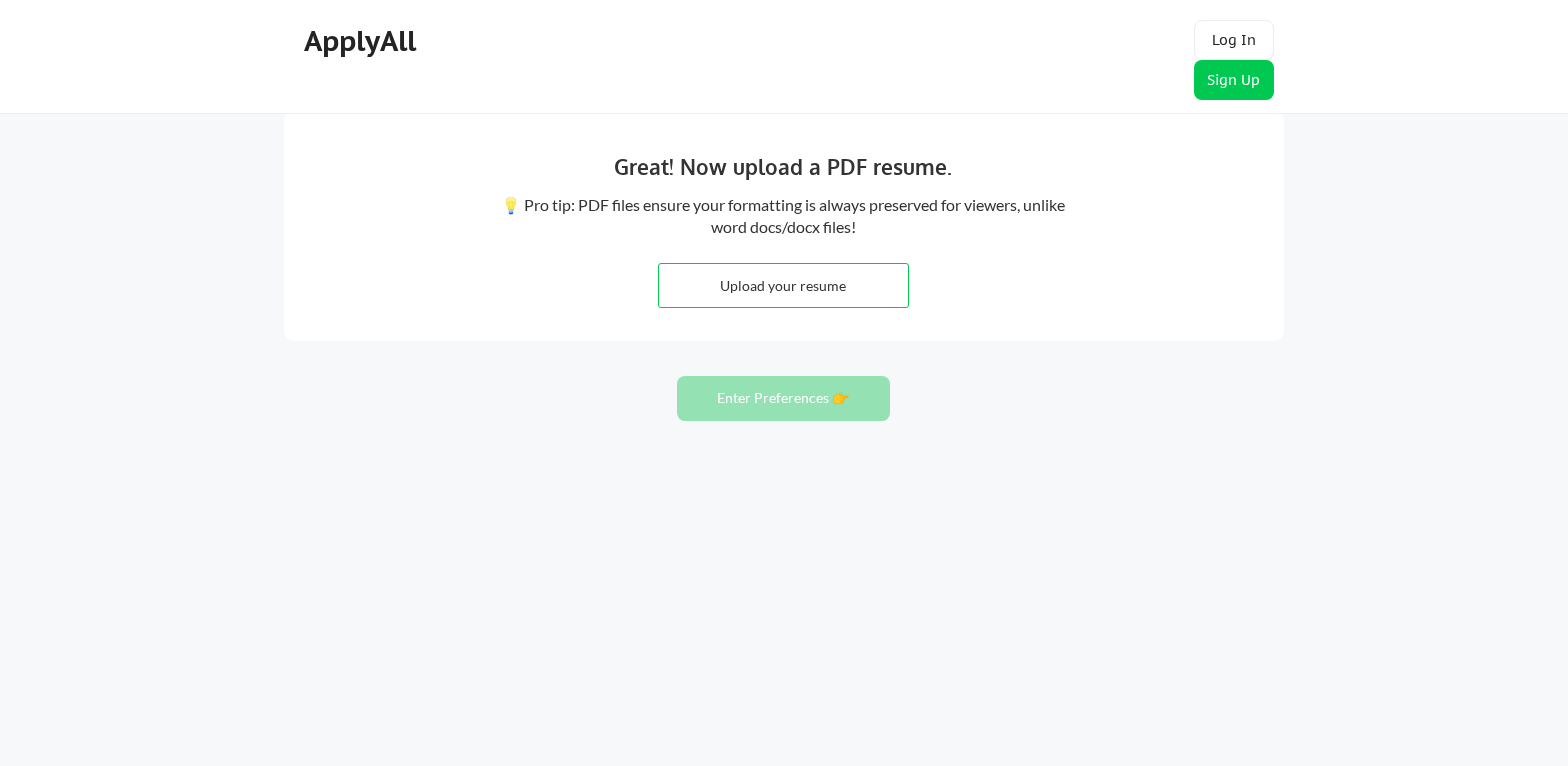 scroll, scrollTop: 0, scrollLeft: 0, axis: both 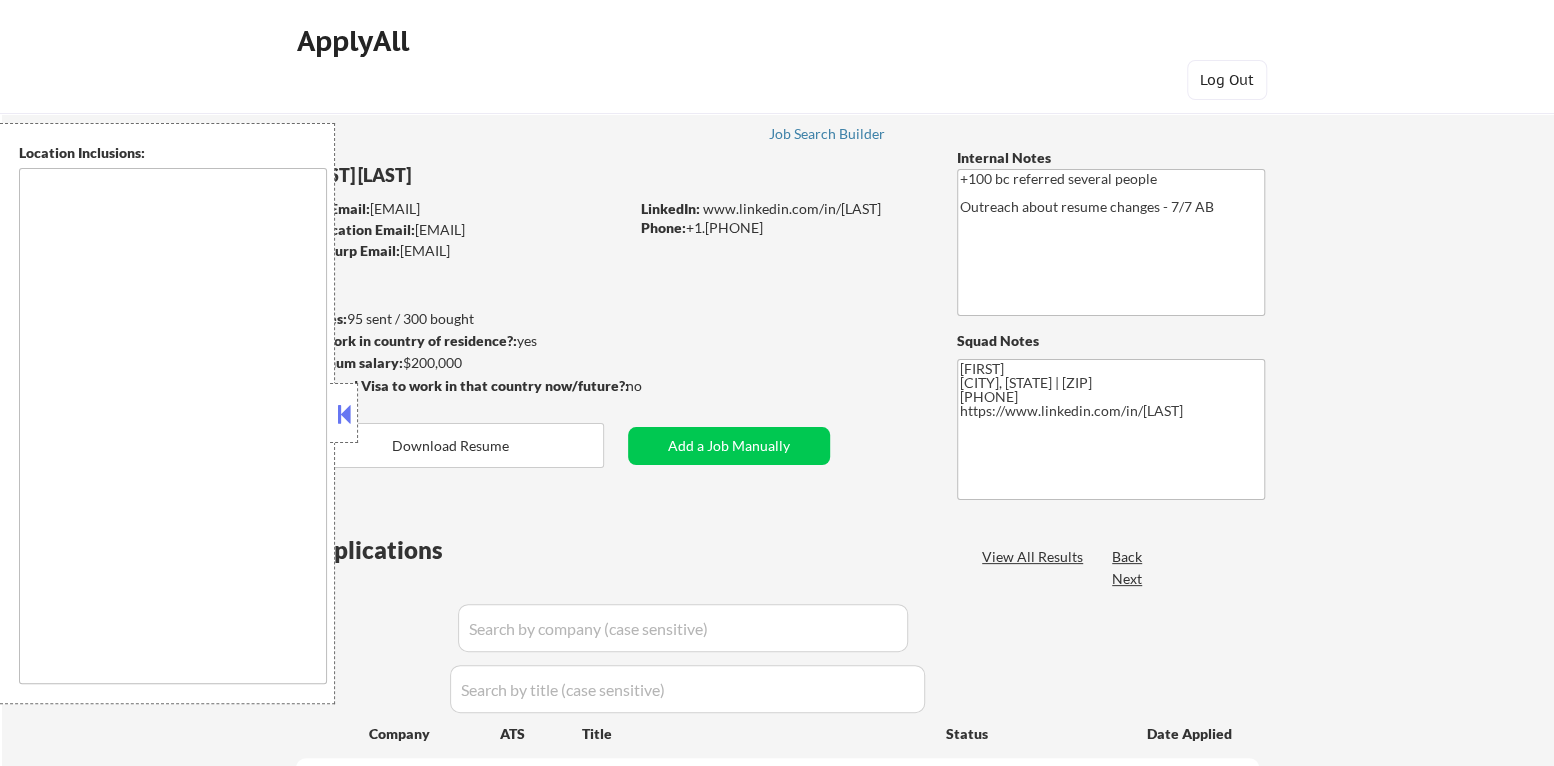 type on "[CITY], [STATE] [CITY], [STATE] [CITY], [STATE] [CITY], [STATE] [CITY], [STATE] [CITY], [STATE] [CITY], [STATE] [CITY], [STATE] [CITY], [STATE] [CITY], [STATE] [CITY], [STATE] [CITY], [STATE] [CITY], [STATE] [CITY], [STATE] [CITY], [STATE] [CITY], [STATE] [CITY], [STATE] [CITY], [STATE] remote" 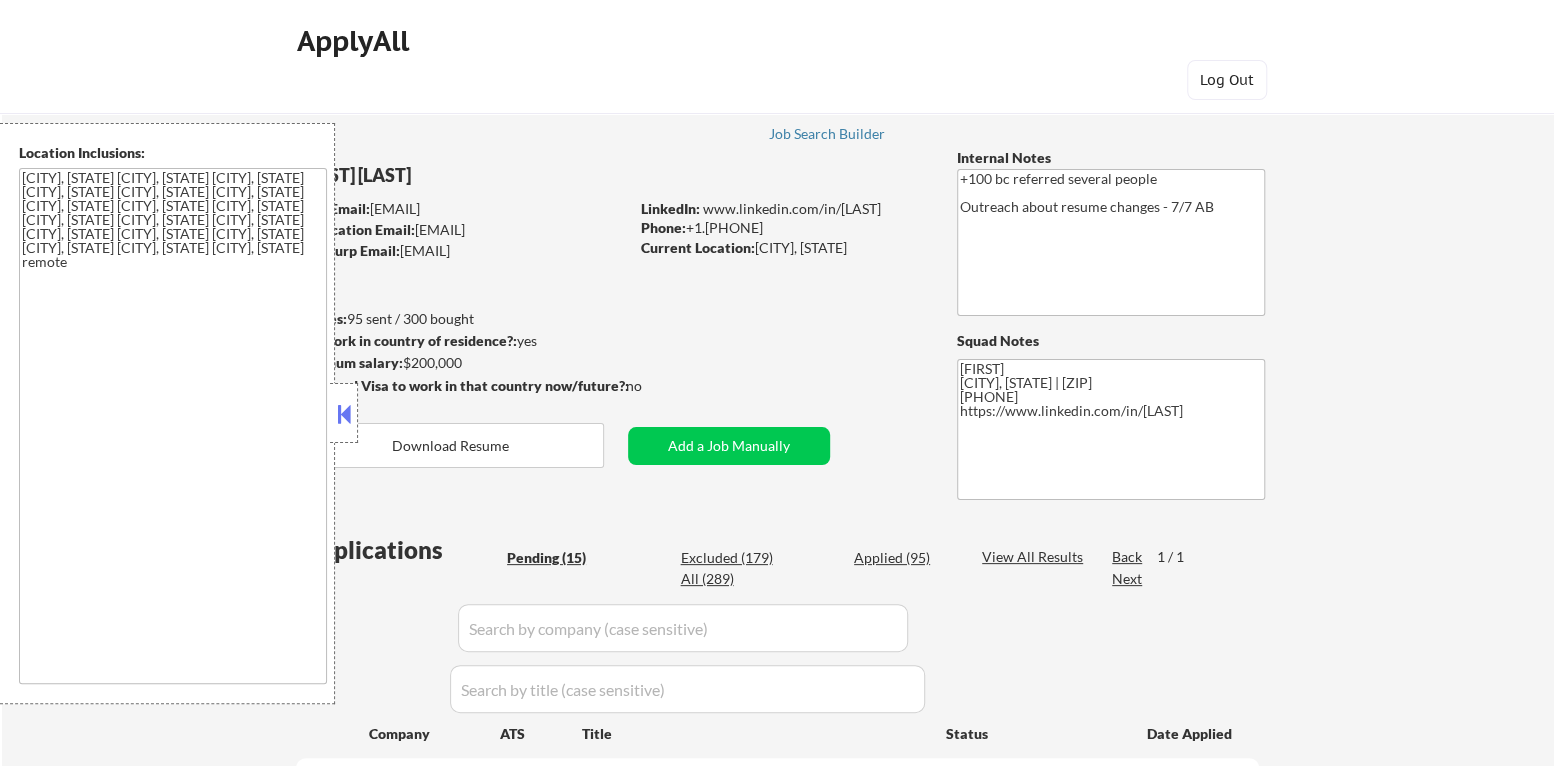 select on ""pending"" 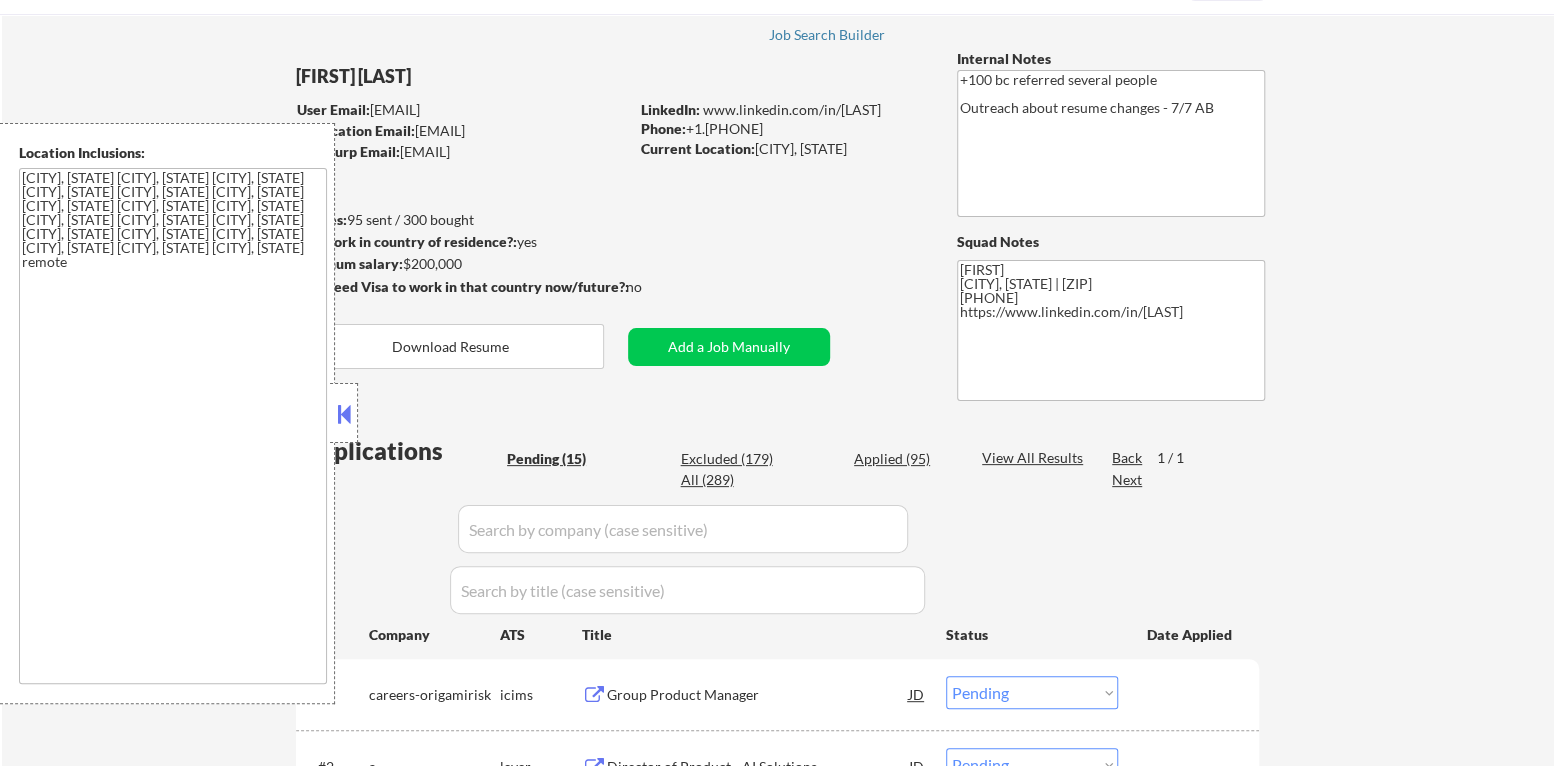 click at bounding box center [344, 414] 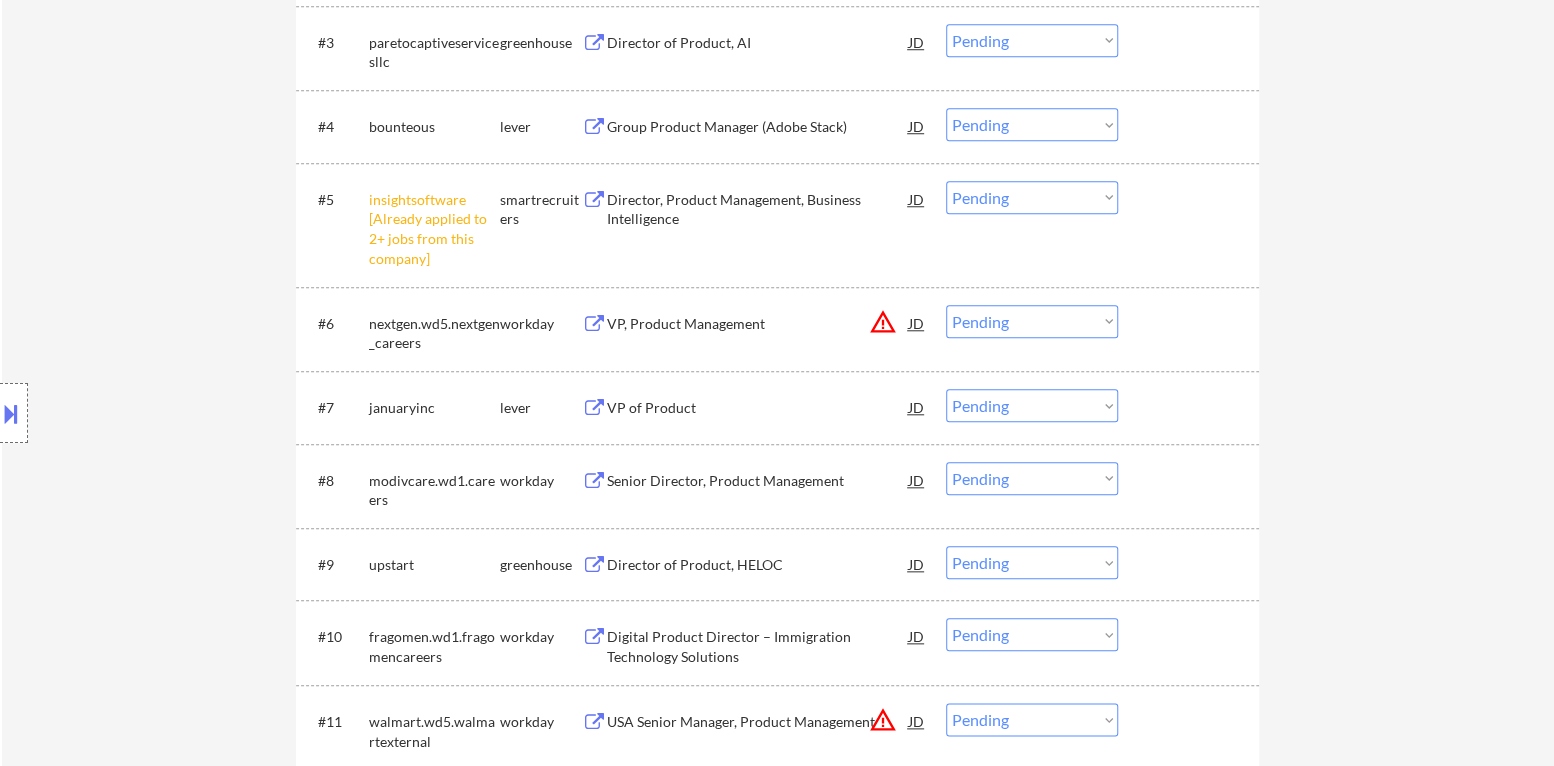 scroll, scrollTop: 900, scrollLeft: 0, axis: vertical 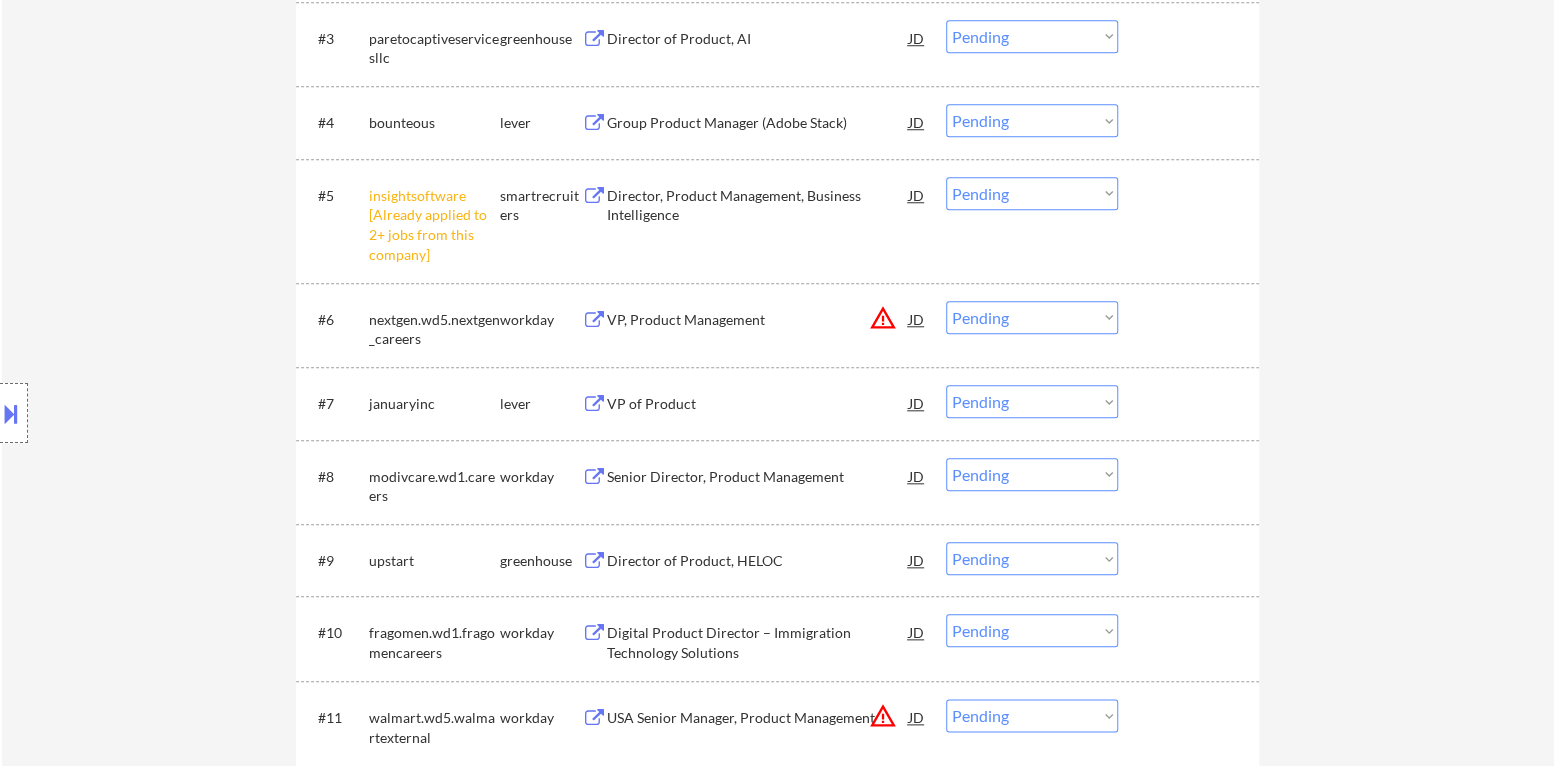 drag, startPoint x: 1048, startPoint y: 196, endPoint x: 1053, endPoint y: 206, distance: 11.18034 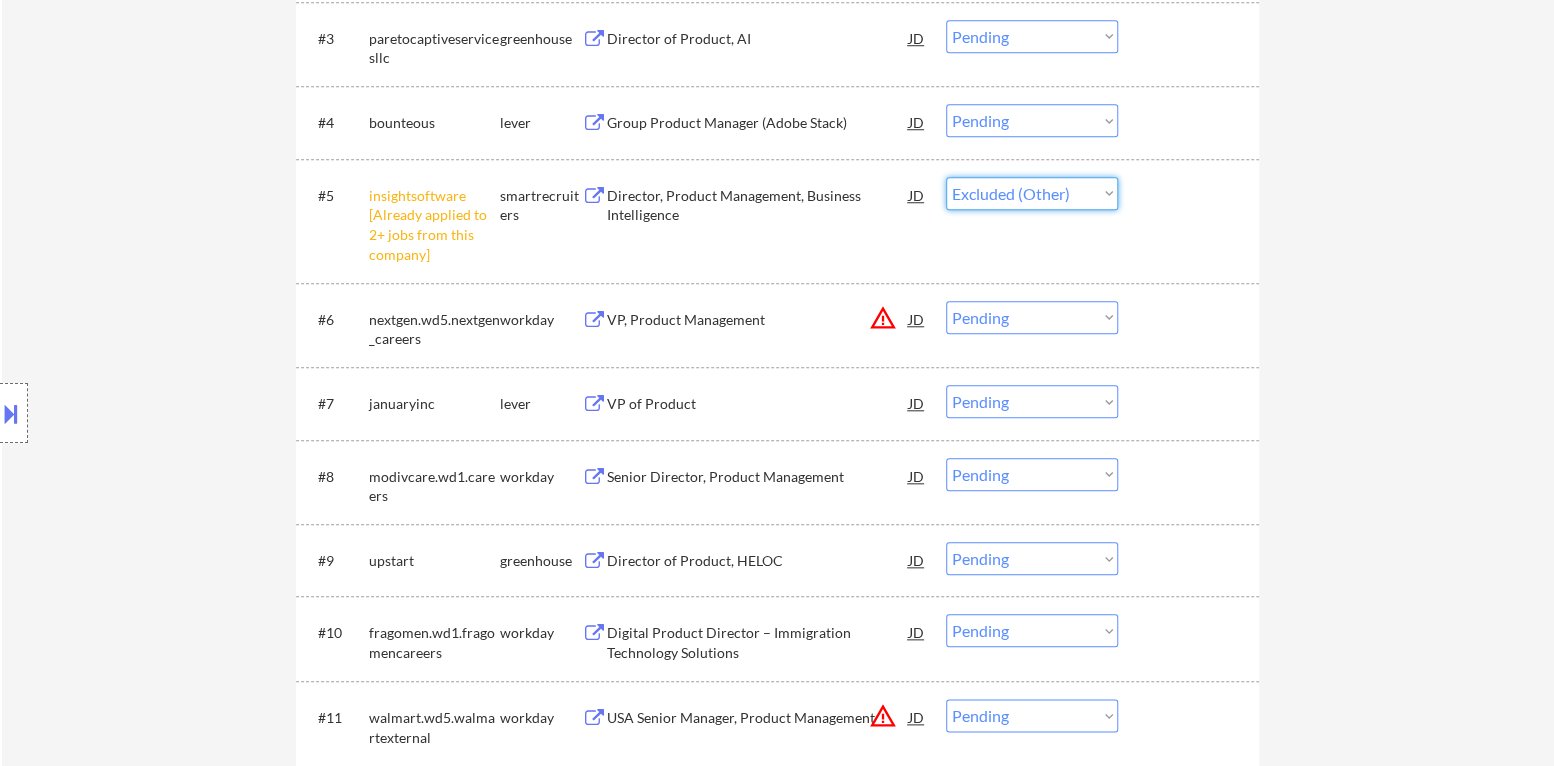 click on "Choose an option... Pending Applied Excluded (Questions) Excluded (Expired) Excluded (Location) Excluded (Bad Match) Excluded (Blocklist) Excluded (Salary) Excluded (Other)" at bounding box center [1032, 193] 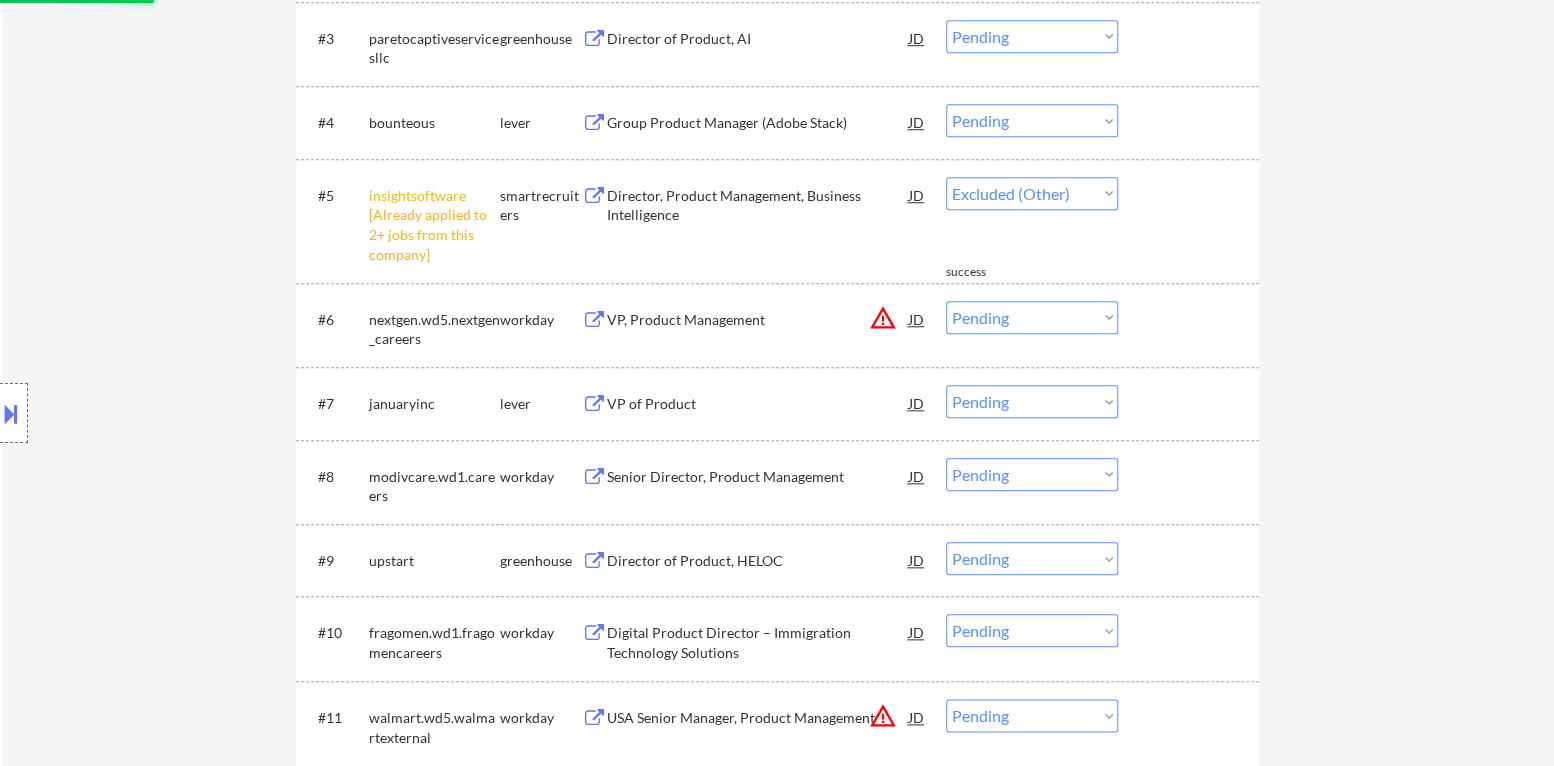 select on ""pending"" 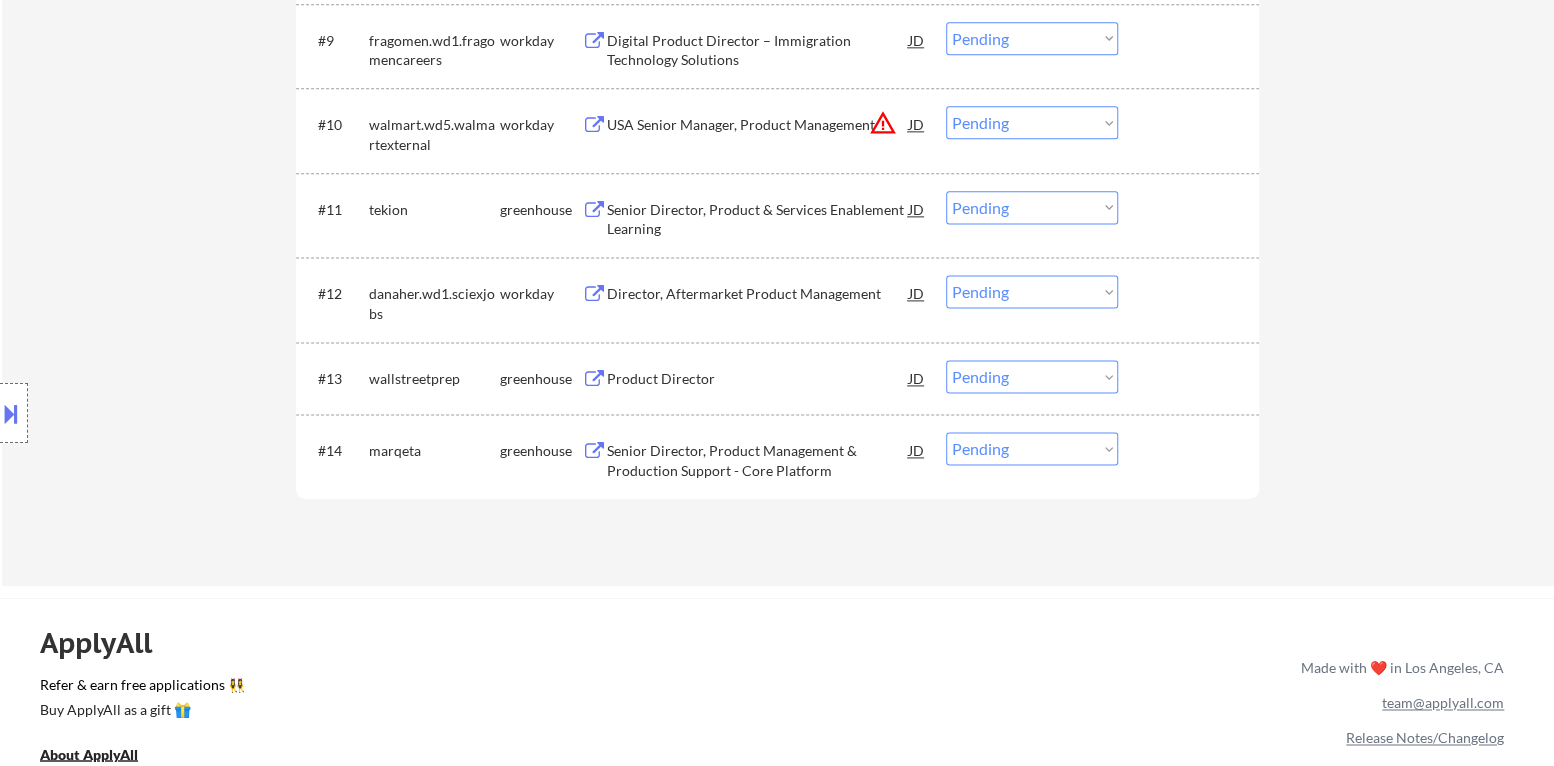 scroll, scrollTop: 1399, scrollLeft: 0, axis: vertical 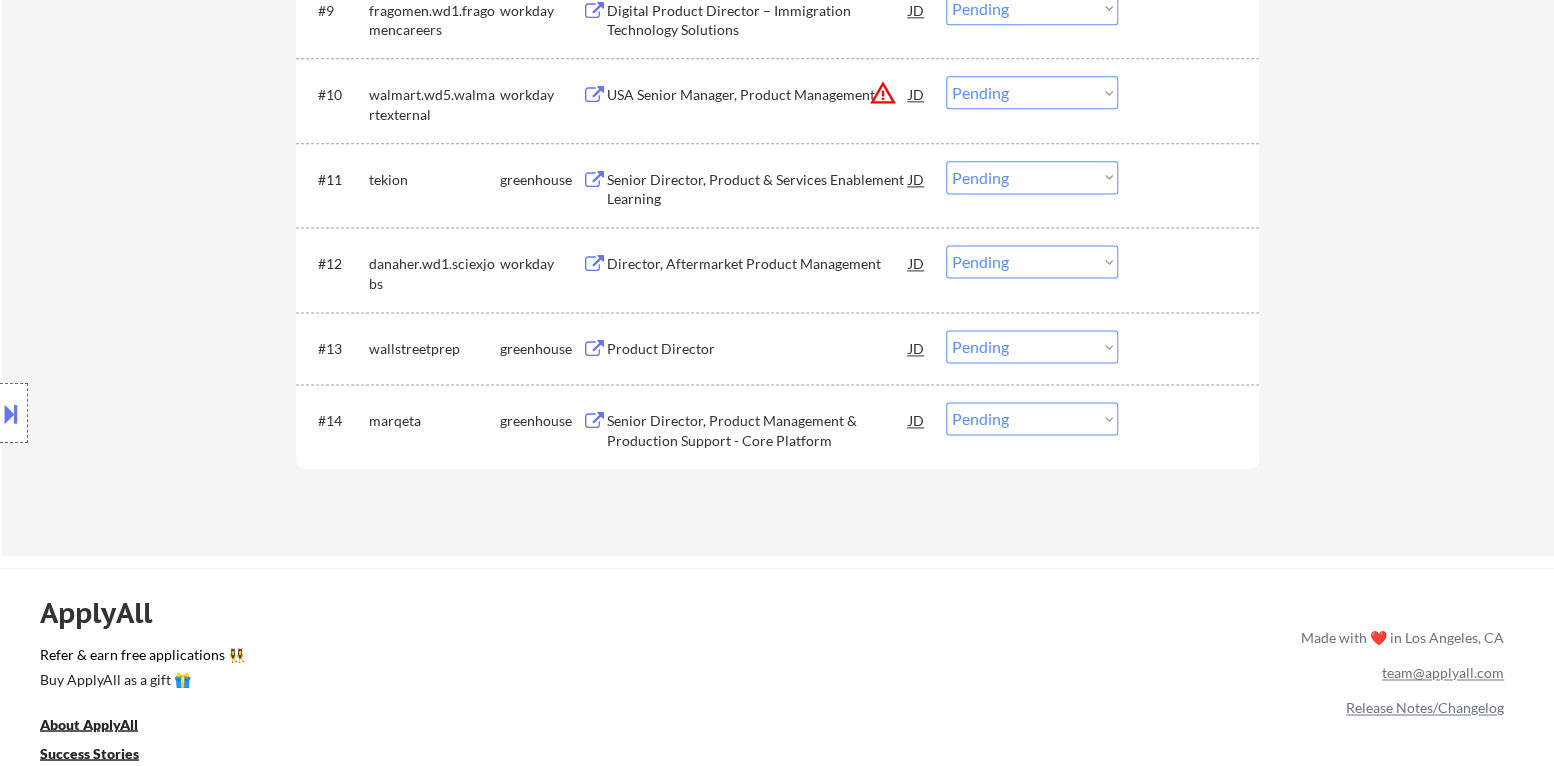 click on "Senior Director, Product Management & Production Support - Core Platform" at bounding box center (758, 430) 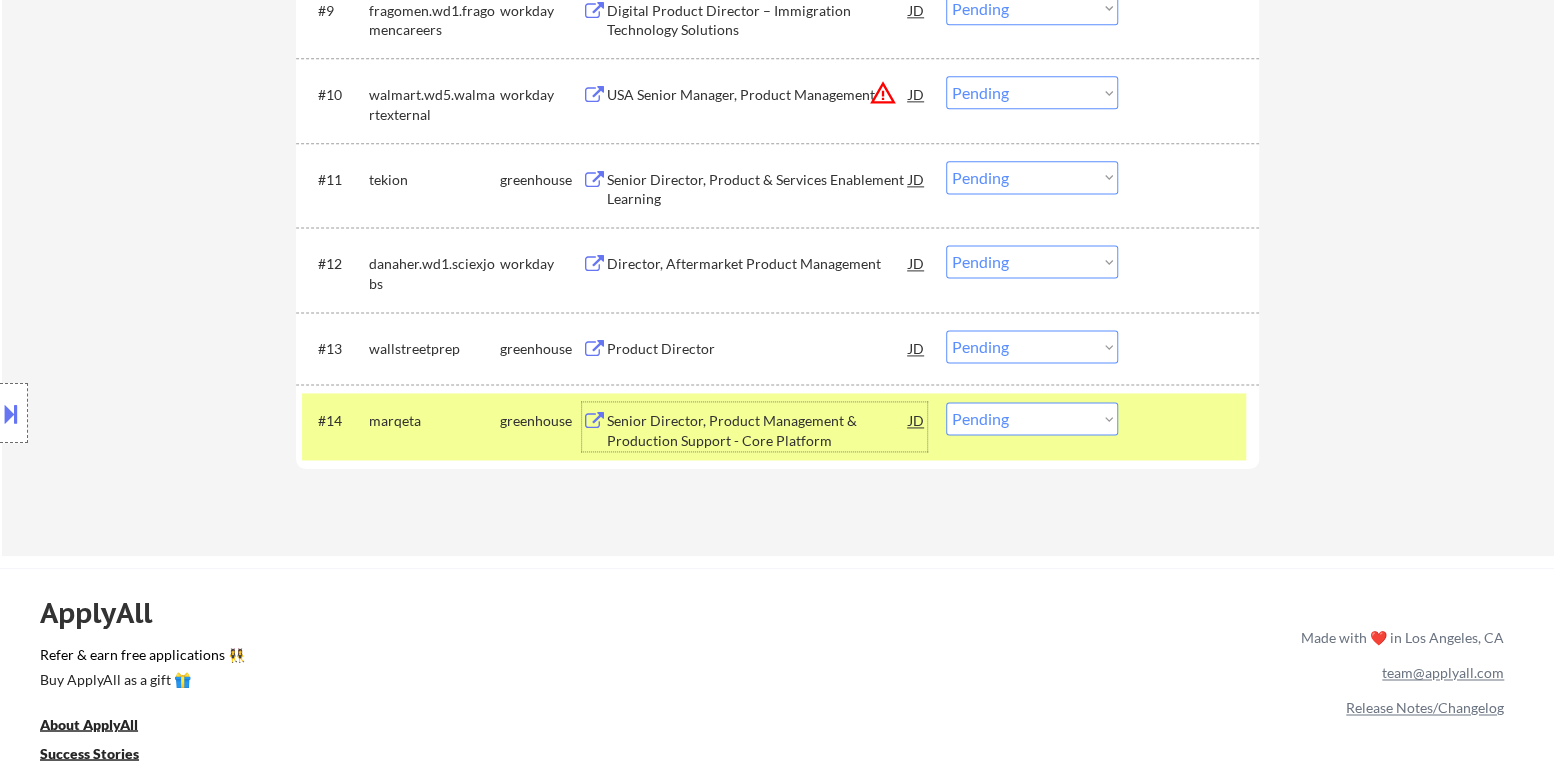 click on "Choose an option... Pending Applied Excluded (Questions) Excluded (Expired) Excluded (Location) Excluded (Bad Match) Excluded (Blocklist) Excluded (Salary) Excluded (Other)" at bounding box center [1032, 418] 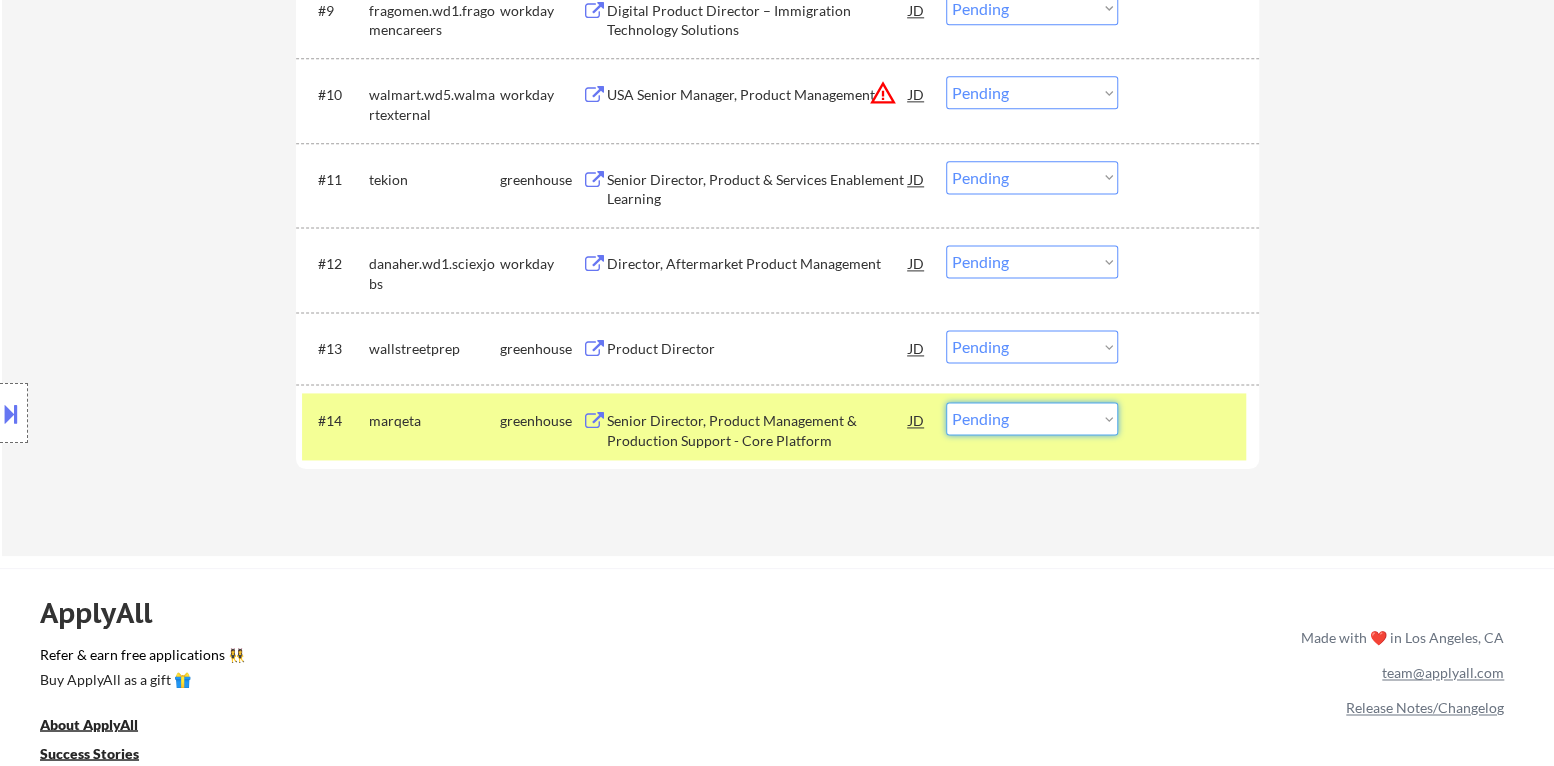 select on ""applied"" 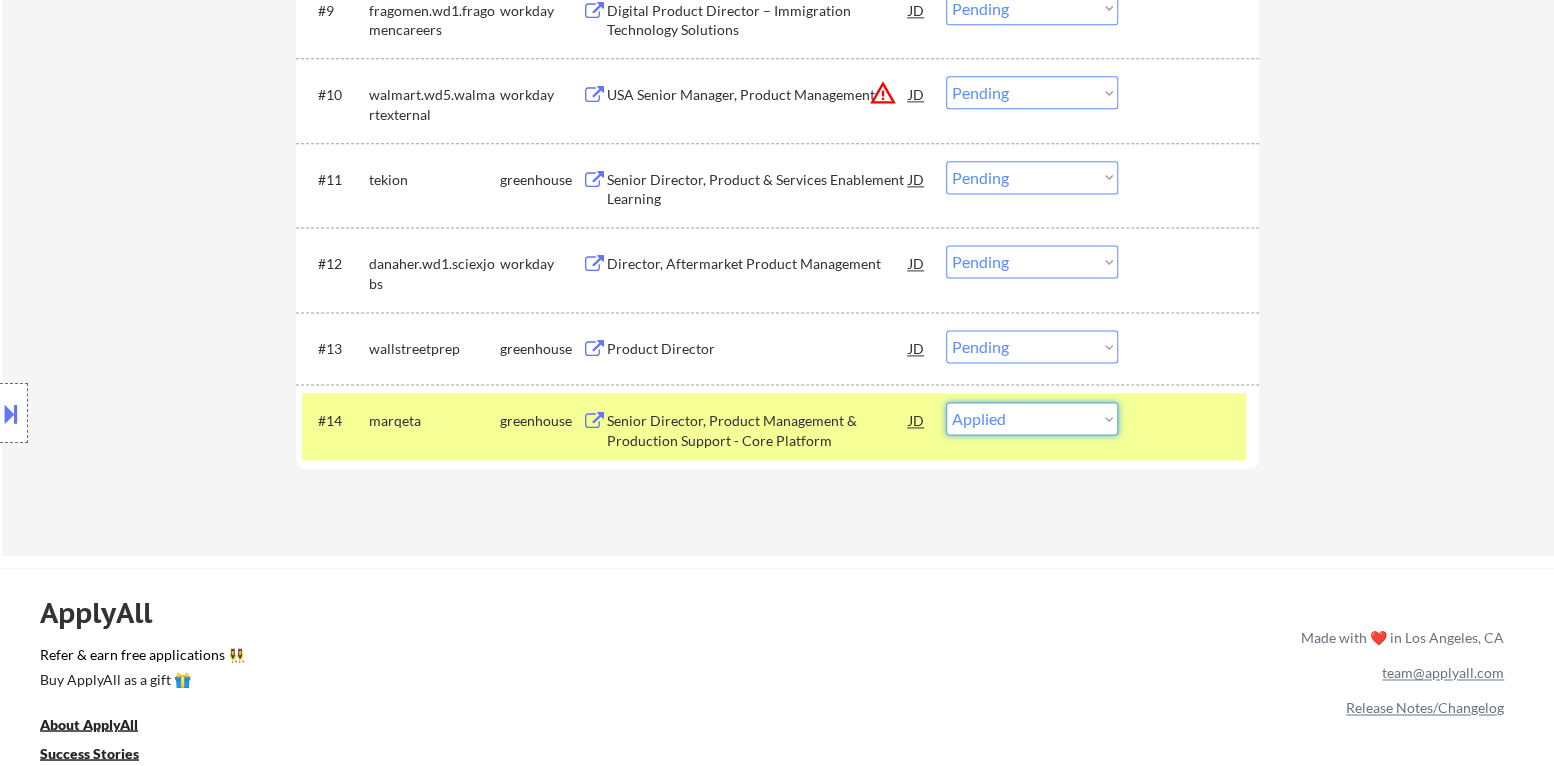 click on "Choose an option... Pending Applied Excluded (Questions) Excluded (Expired) Excluded (Location) Excluded (Bad Match) Excluded (Blocklist) Excluded (Salary) Excluded (Other)" at bounding box center (1032, 418) 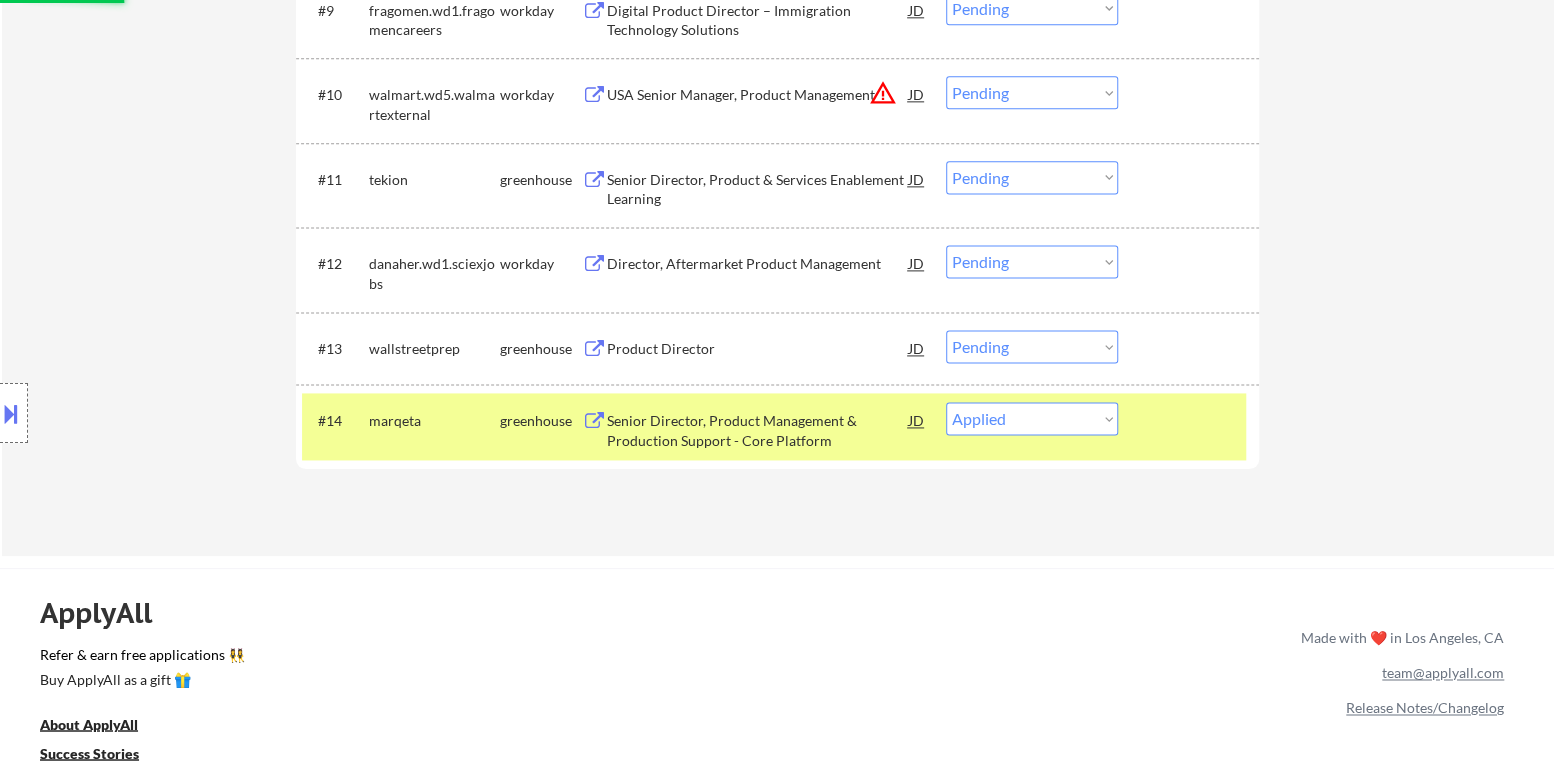 click on "#14 marqeta greenhouse Senior Director, Product Management & Production Support - Core Platform JD Choose an option... Pending Applied Excluded (Questions) Excluded (Expired) Excluded (Location) Excluded (Bad Match) Excluded (Blocklist) Excluded (Salary) Excluded (Other)" at bounding box center (774, 426) 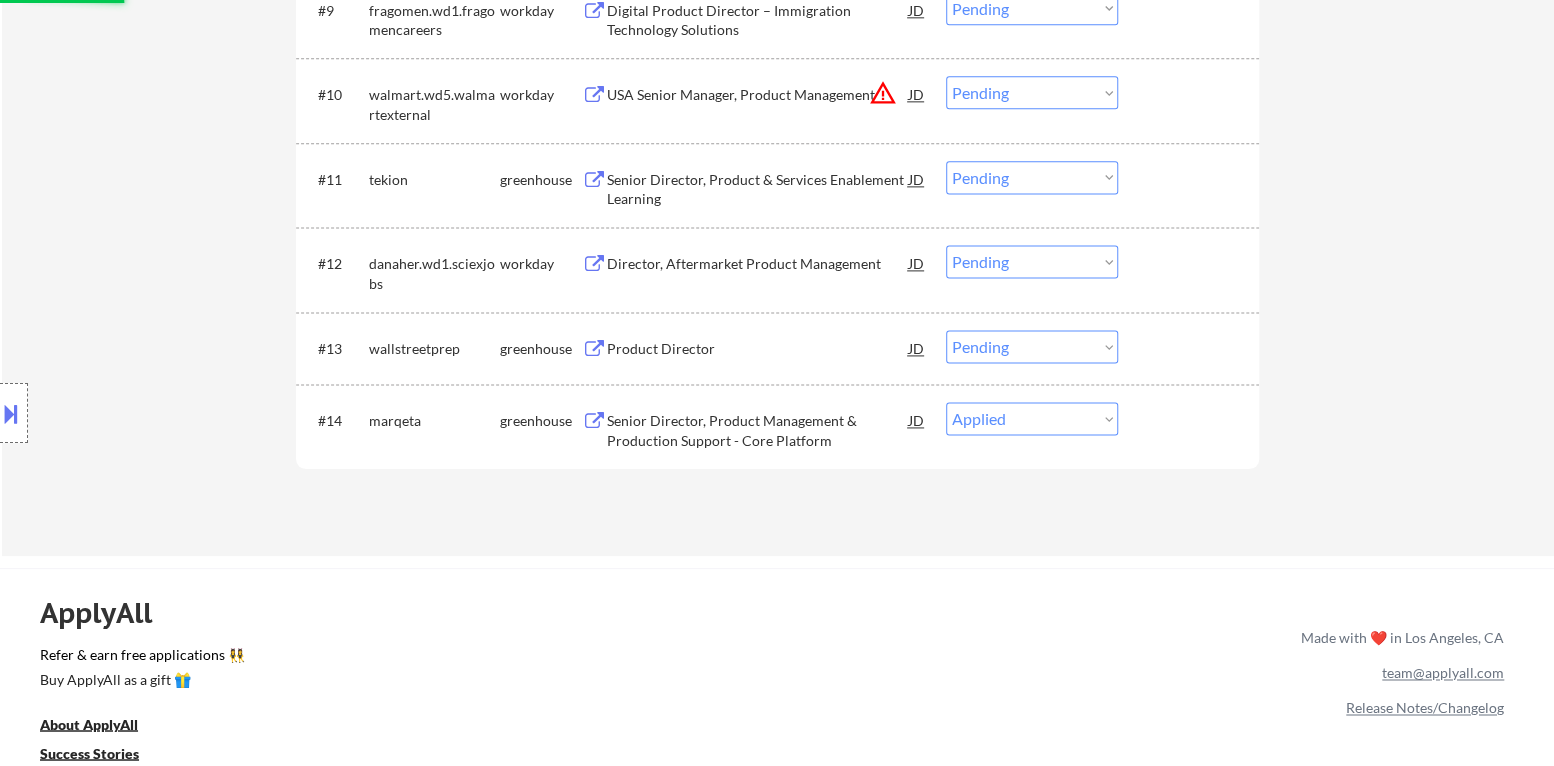click on "Product Director" at bounding box center [758, 349] 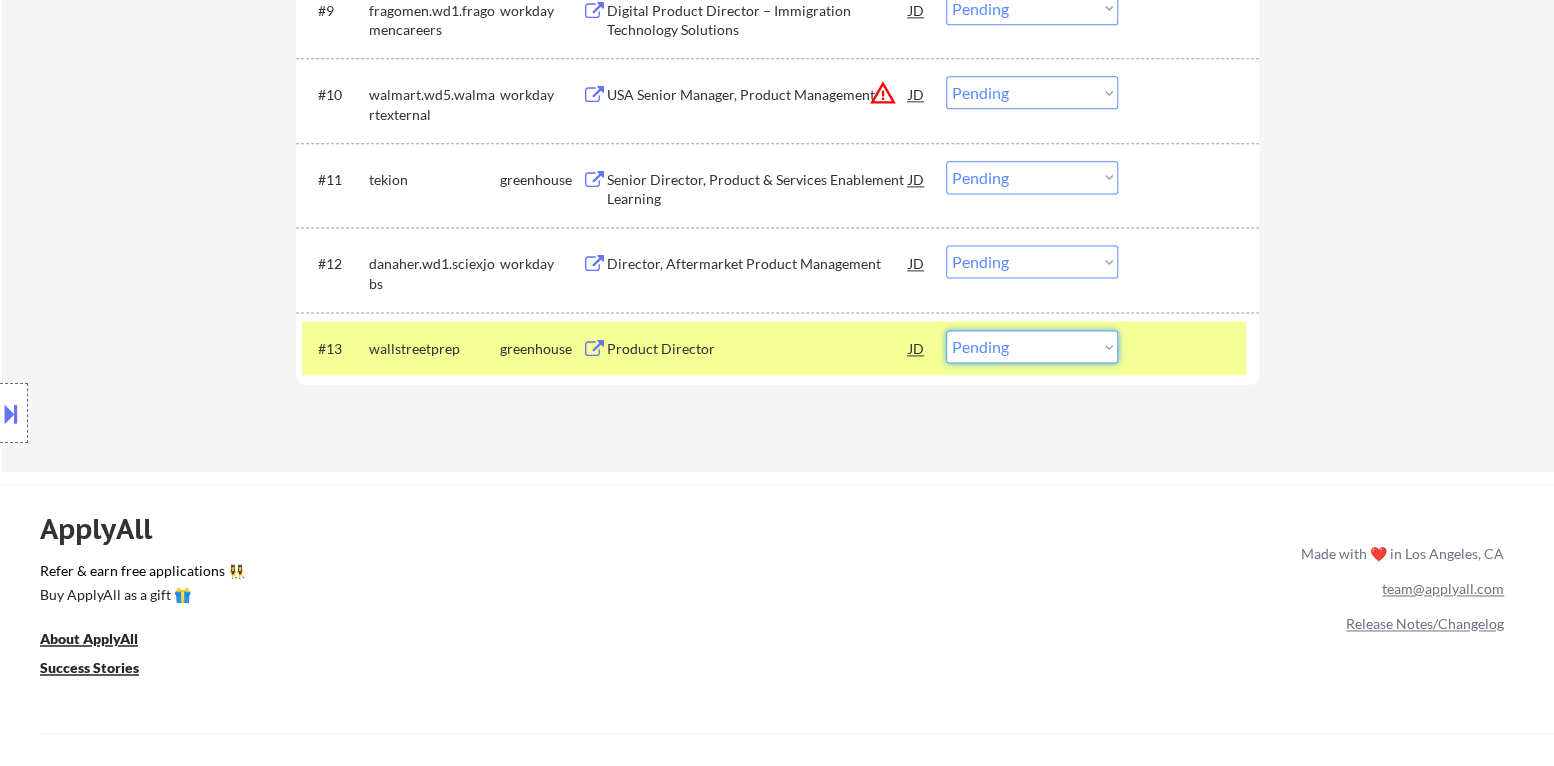 click on "Choose an option... Pending Applied Excluded (Questions) Excluded (Expired) Excluded (Location) Excluded (Bad Match) Excluded (Blocklist) Excluded (Salary) Excluded (Other)" at bounding box center [1032, 346] 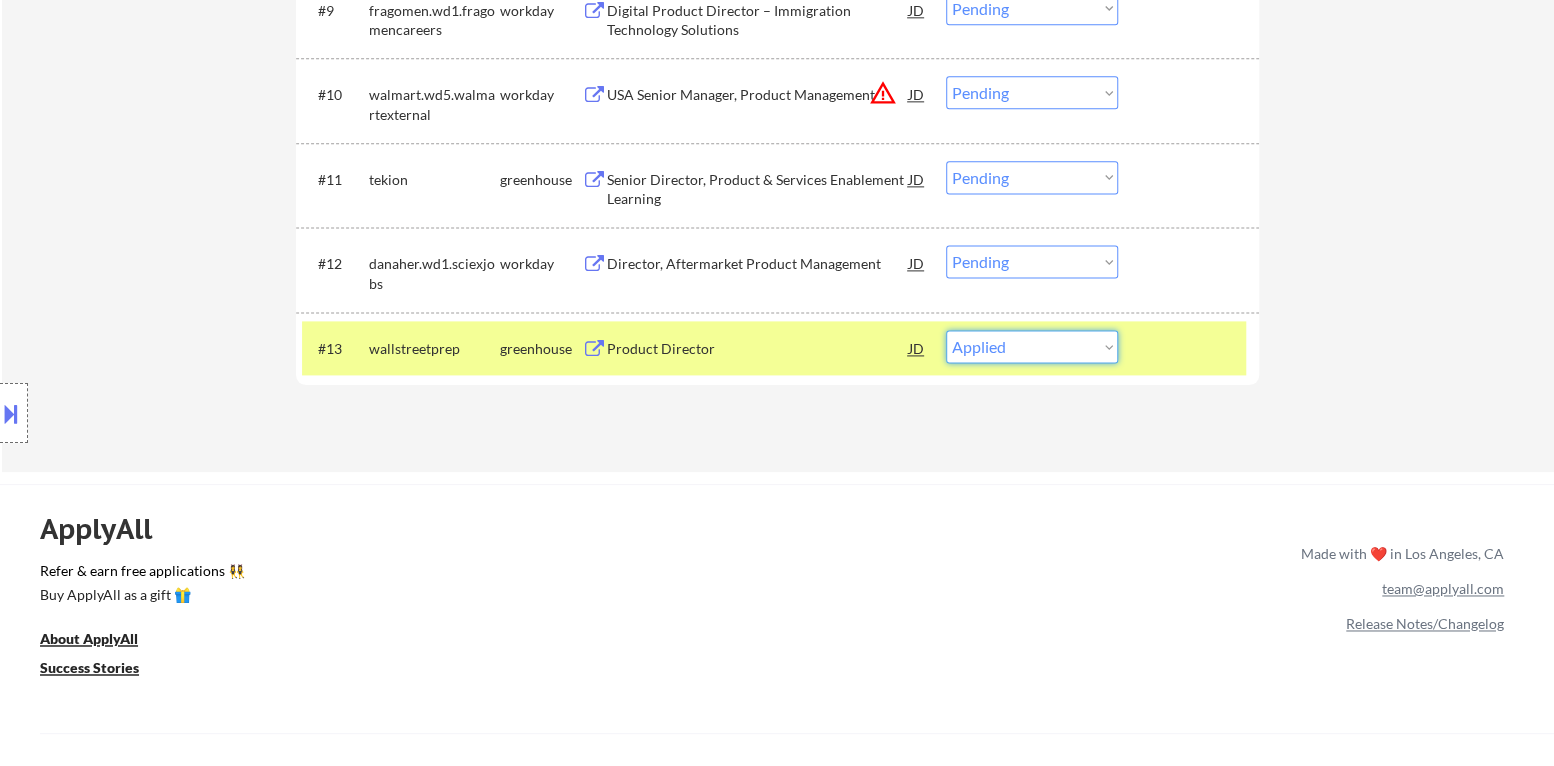click on "Choose an option... Pending Applied Excluded (Questions) Excluded (Expired) Excluded (Location) Excluded (Bad Match) Excluded (Blocklist) Excluded (Salary) Excluded (Other)" at bounding box center [1032, 346] 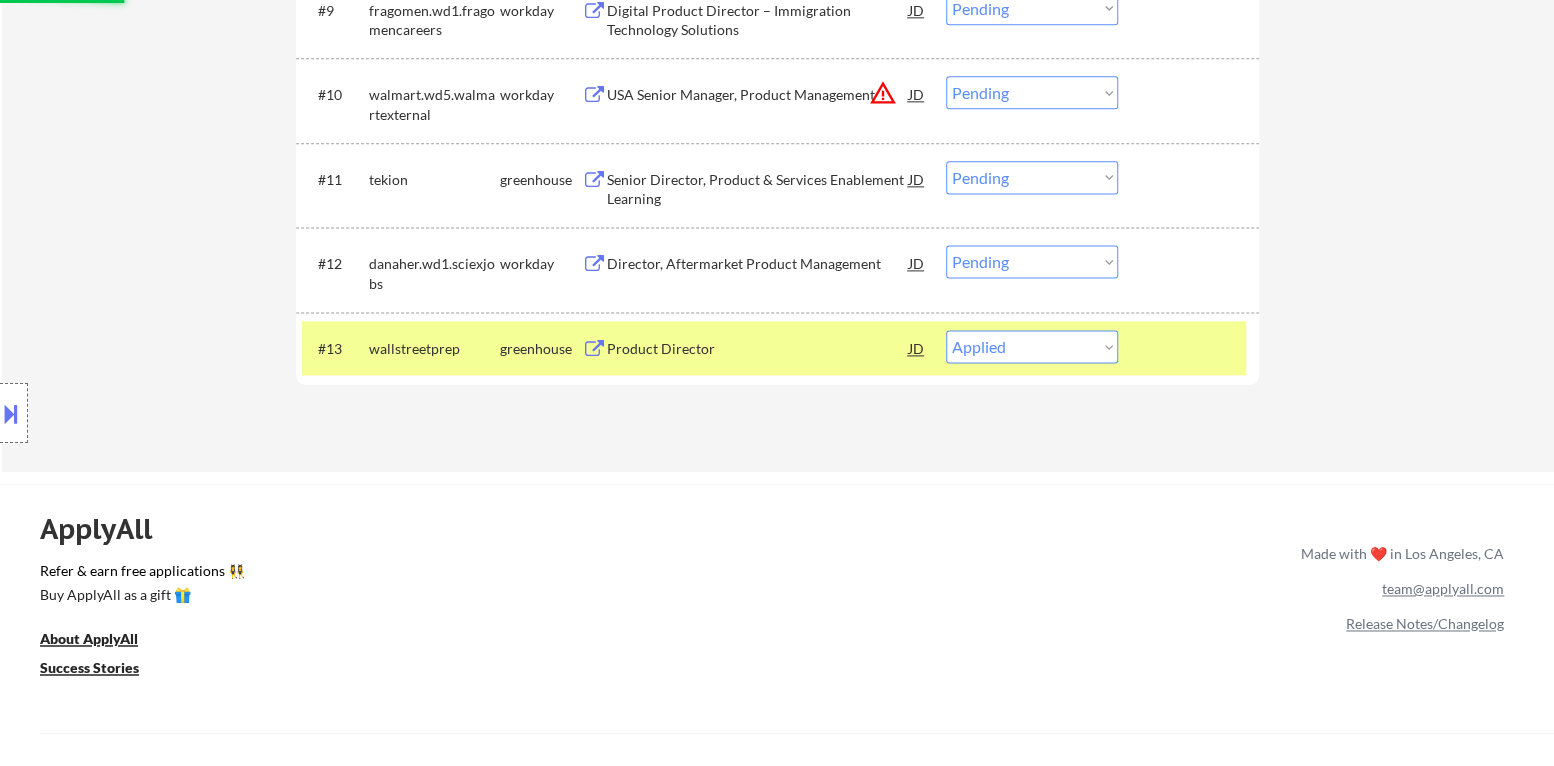 click at bounding box center (1191, 348) 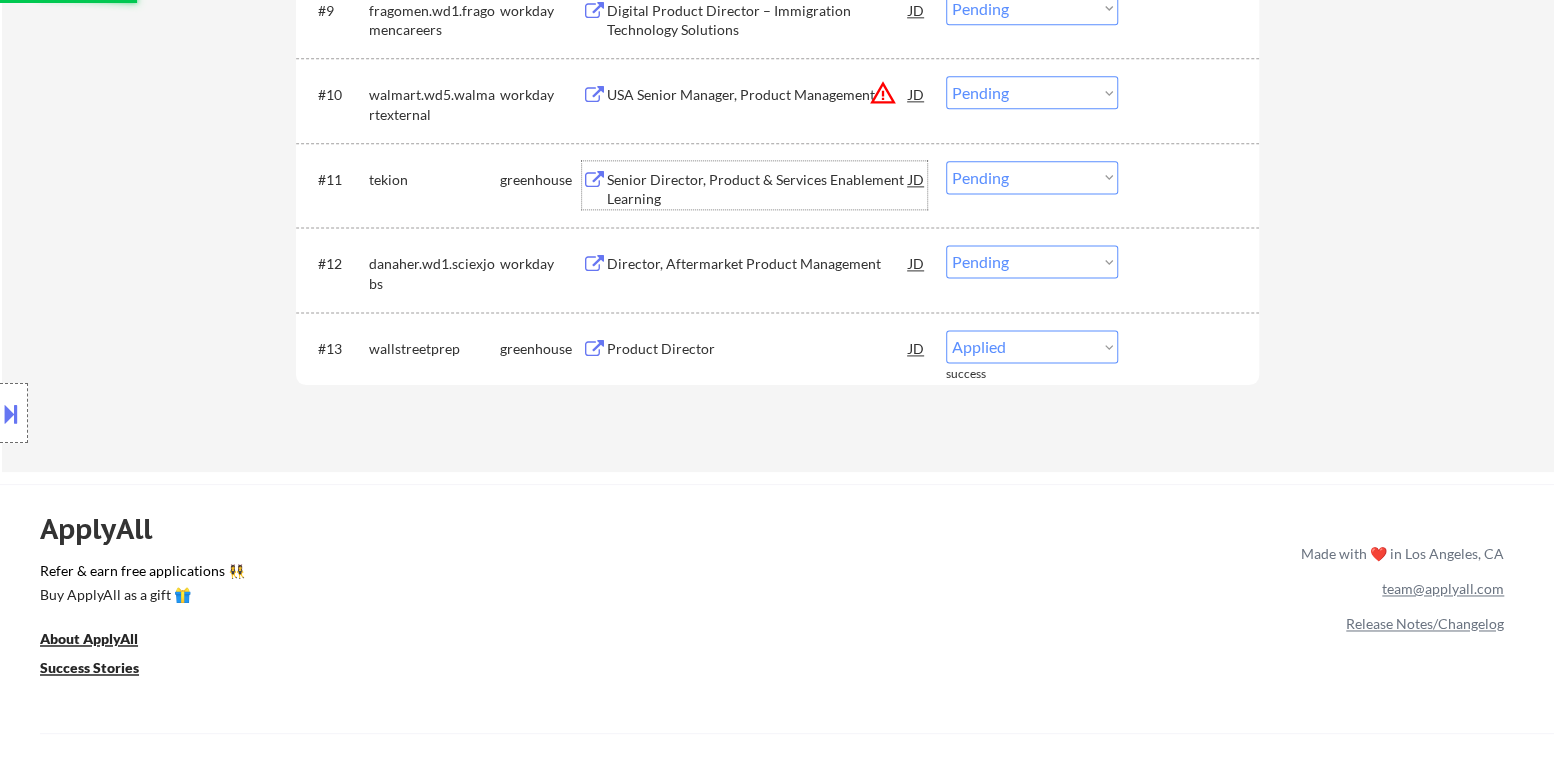 click on "Senior Director, Product & Services Enablement Learning" at bounding box center [758, 189] 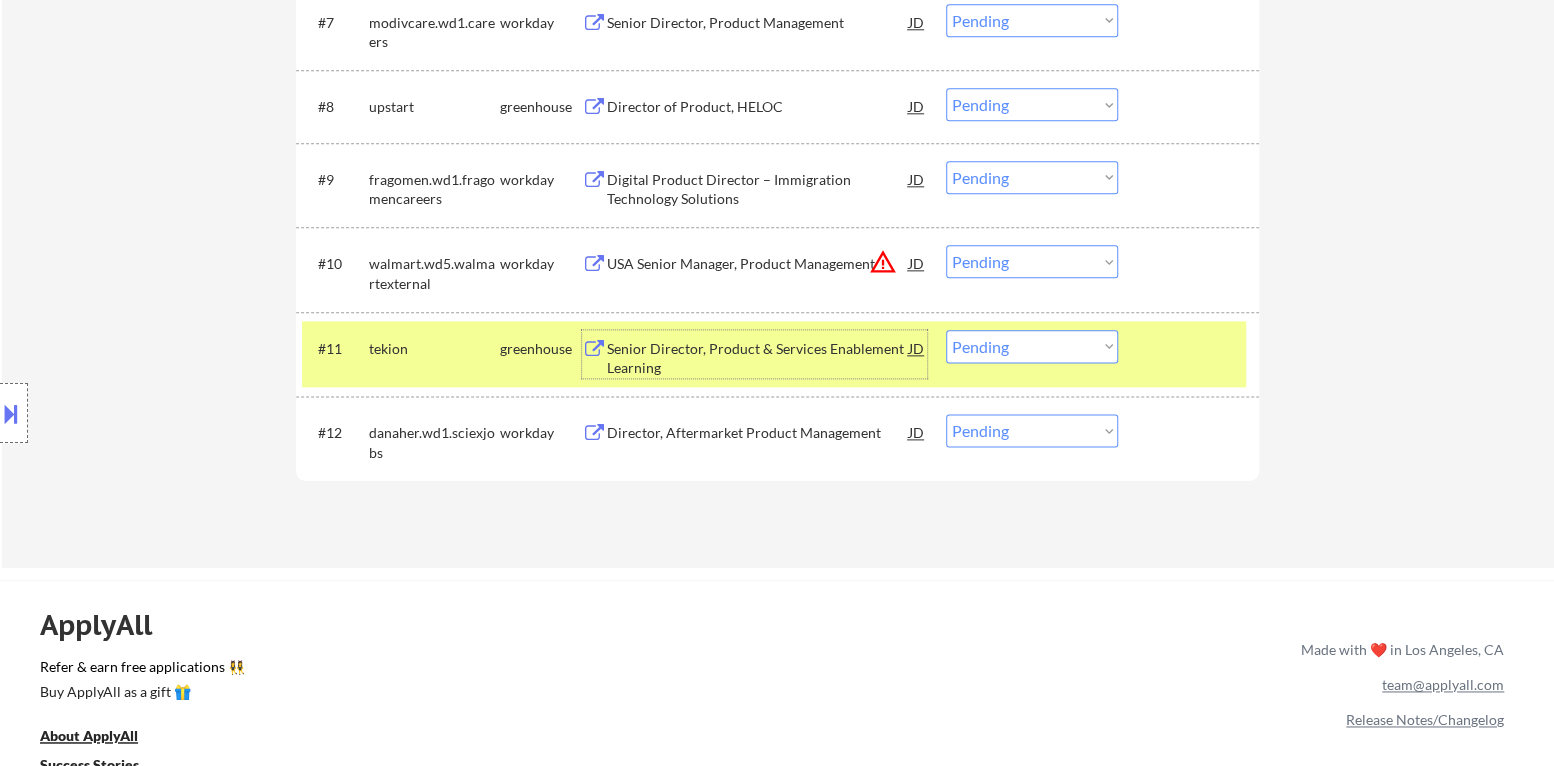 scroll, scrollTop: 1200, scrollLeft: 0, axis: vertical 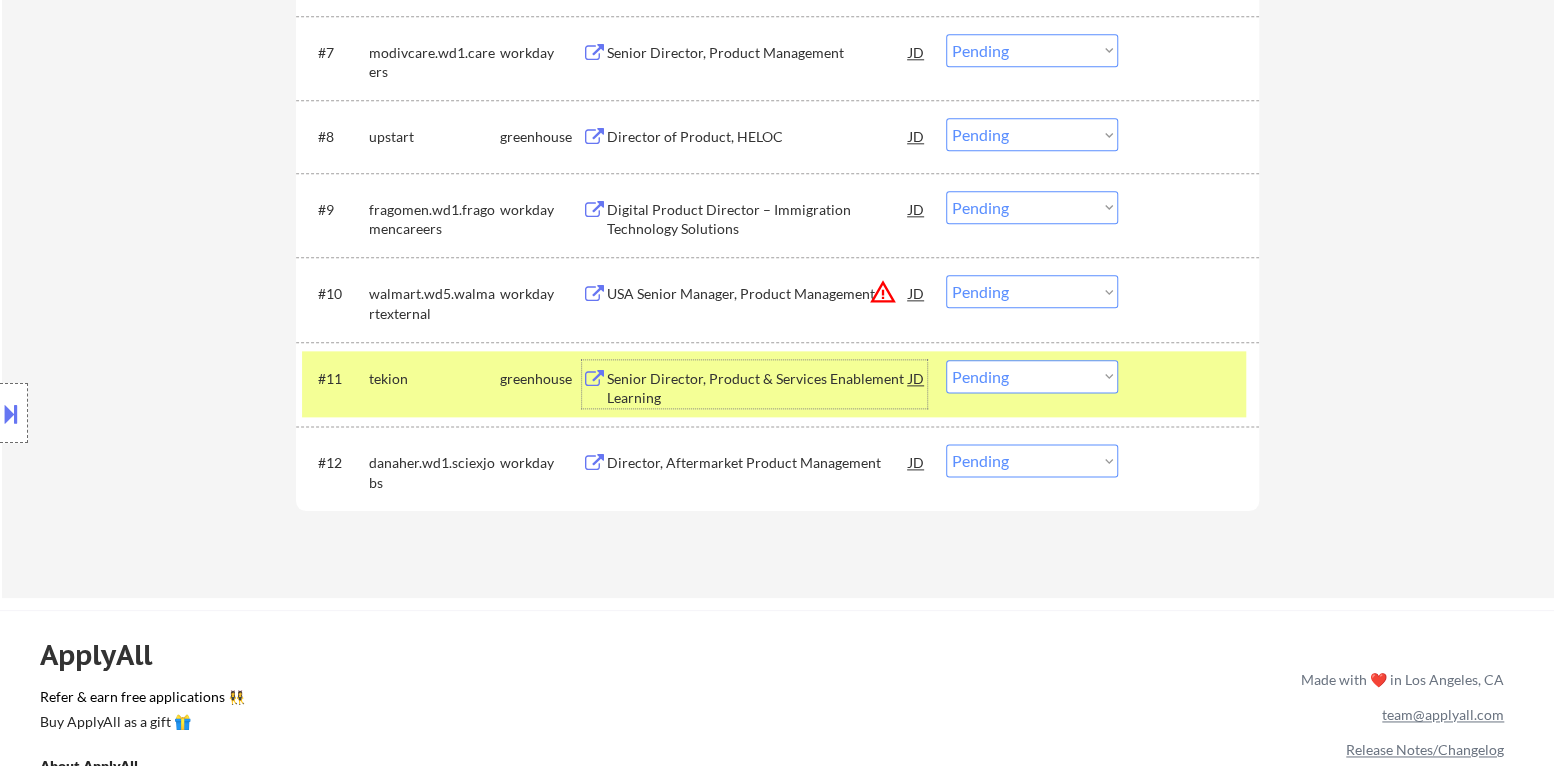 click on "Choose an option... Pending Applied Excluded (Questions) Excluded (Expired) Excluded (Location) Excluded (Bad Match) Excluded (Blocklist) Excluded (Salary) Excluded (Other)" at bounding box center [1032, 376] 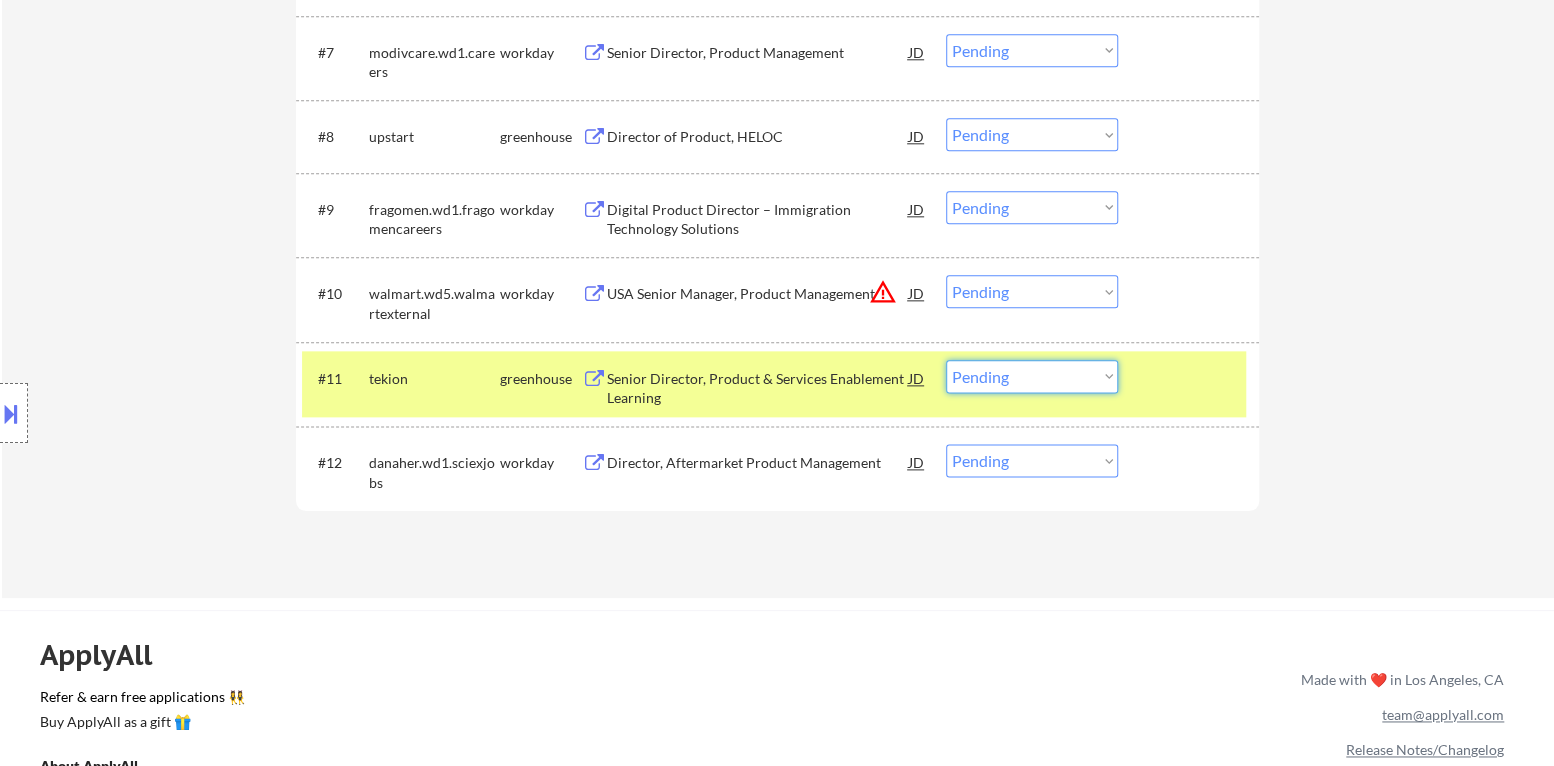 click on "Choose an option... Pending Applied Excluded (Questions) Excluded (Expired) Excluded (Location) Excluded (Bad Match) Excluded (Blocklist) Excluded (Salary) Excluded (Other)" at bounding box center [1032, 376] 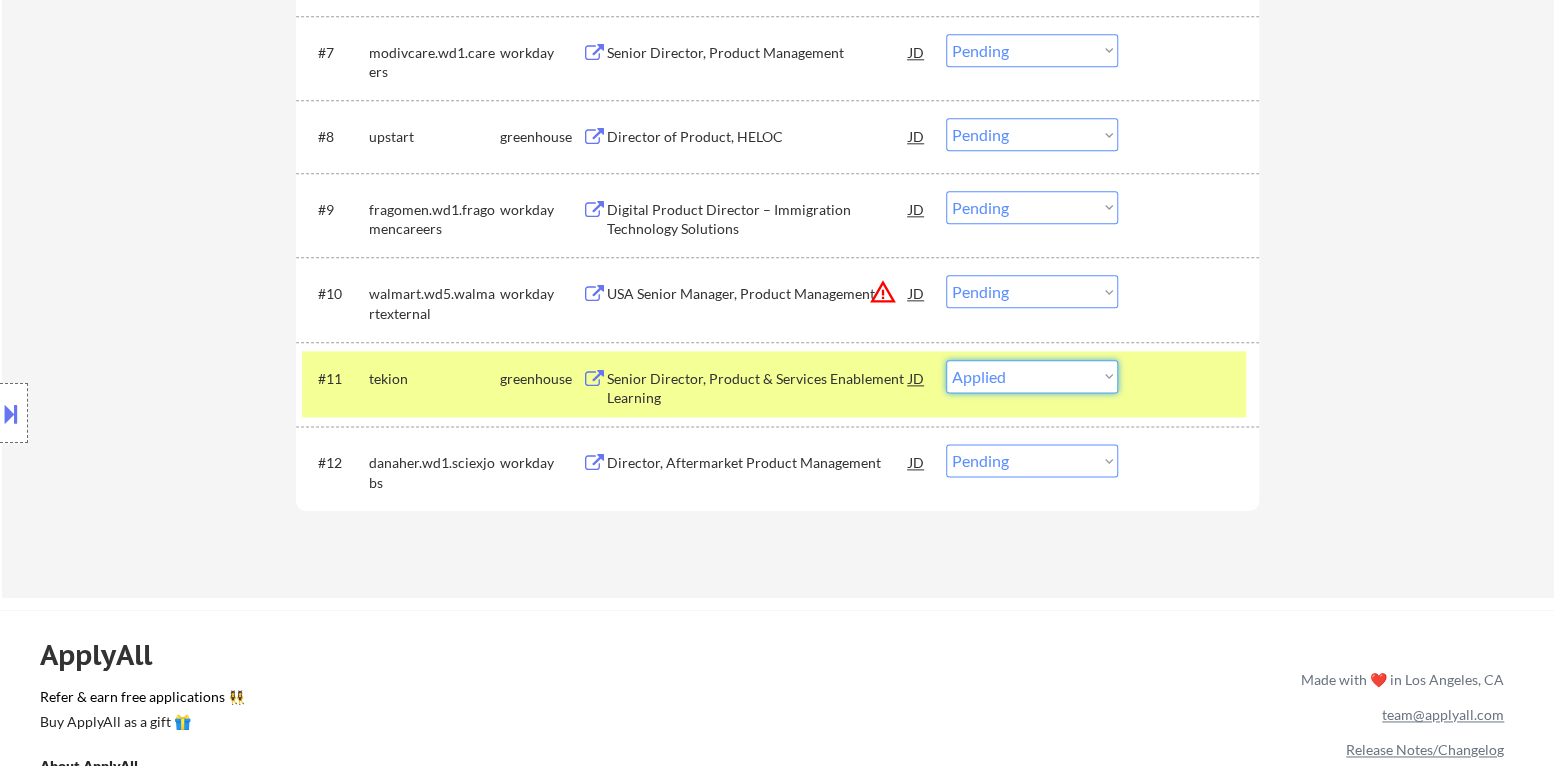click on "Choose an option... Pending Applied Excluded (Questions) Excluded (Expired) Excluded (Location) Excluded (Bad Match) Excluded (Blocklist) Excluded (Salary) Excluded (Other)" at bounding box center (1032, 376) 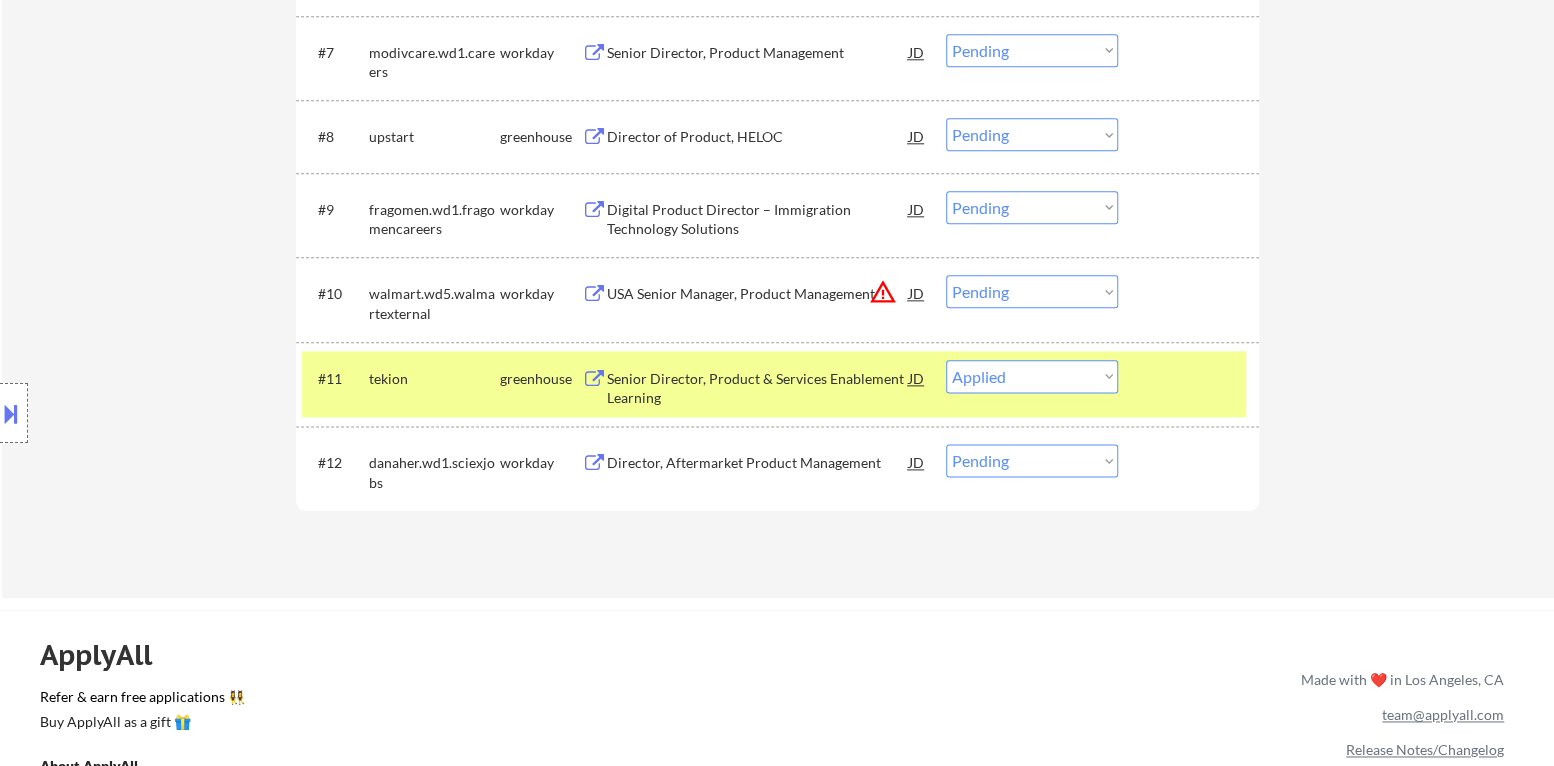 click on "#11 tekion greenhouse Senior Director, Product & Services Enablement Learning JD warning_amber Choose an option... Pending Applied Excluded (Questions) Excluded (Expired) Excluded (Location) Excluded (Bad Match) Excluded (Blocklist) Excluded (Salary) Excluded (Other)" at bounding box center [774, 384] 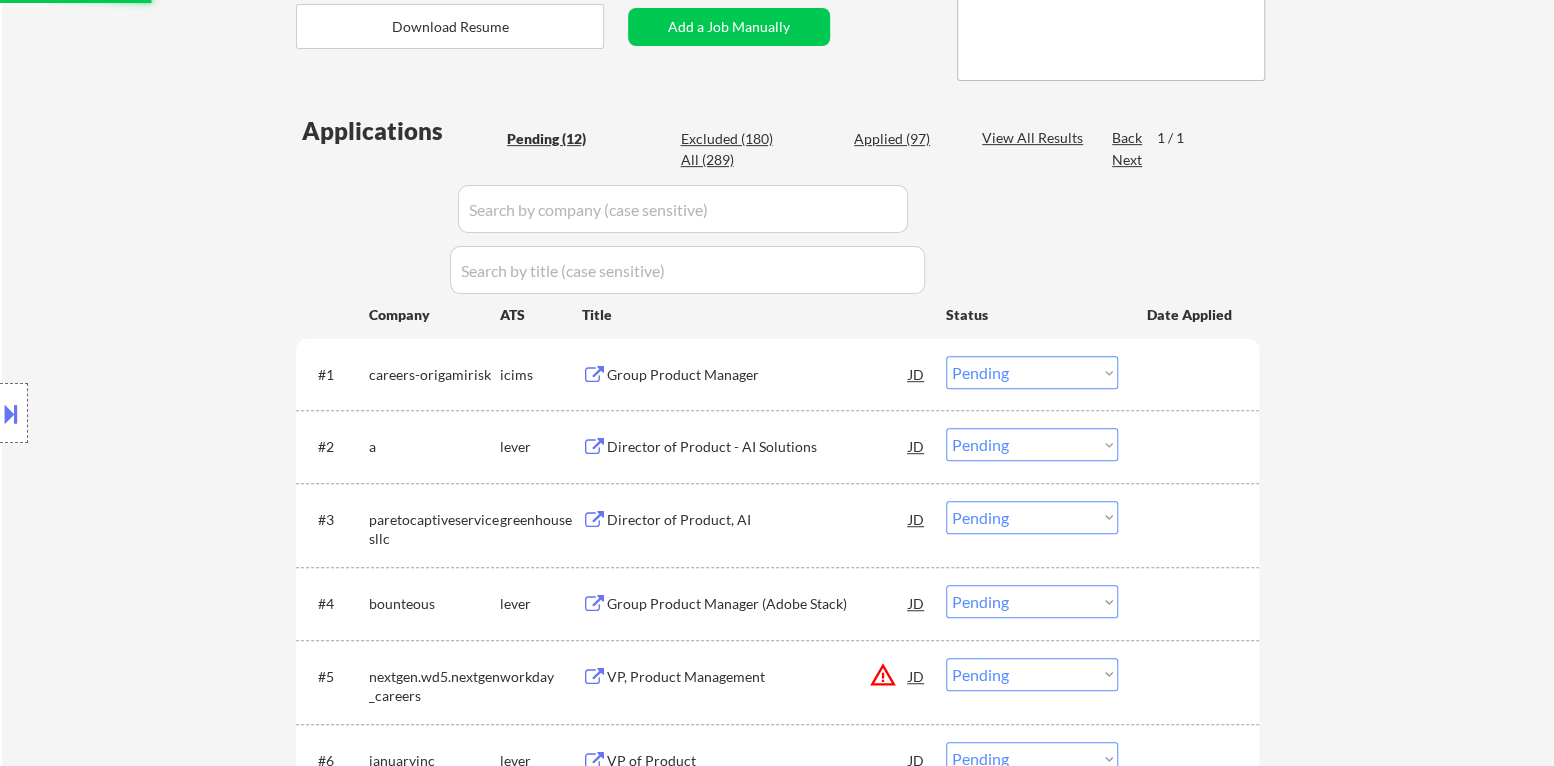 select on ""pending"" 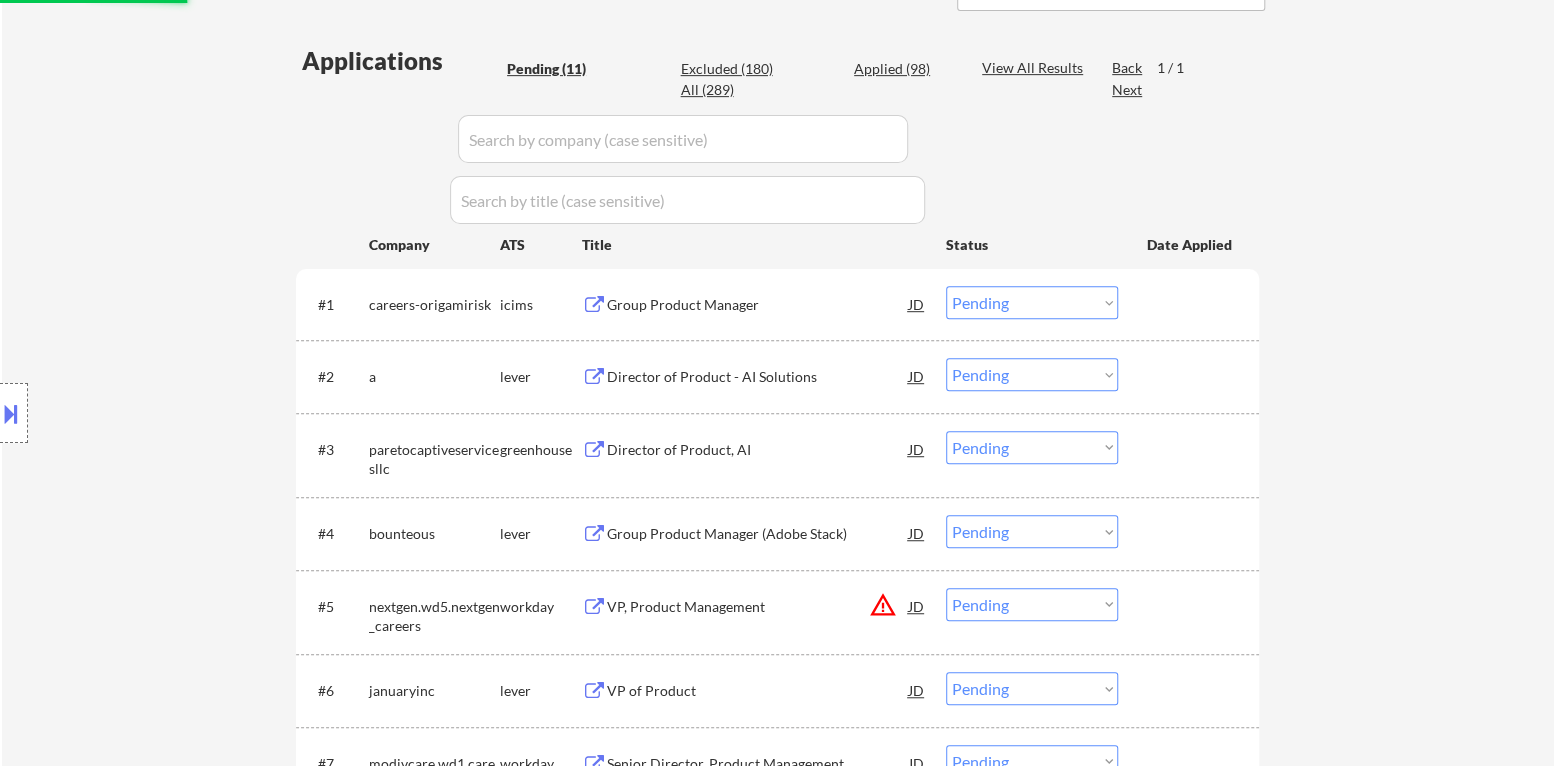 scroll, scrollTop: 499, scrollLeft: 0, axis: vertical 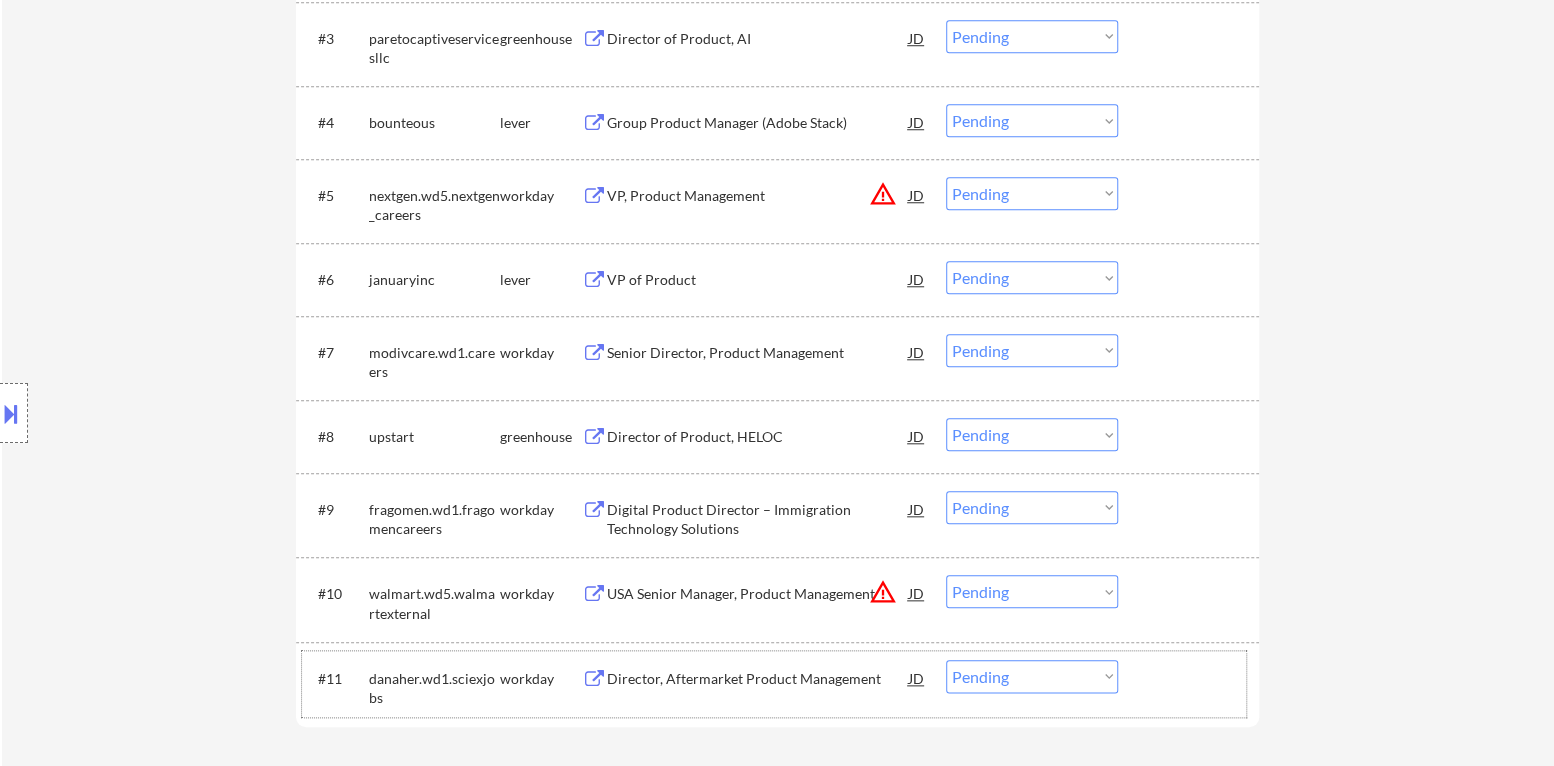 click on "Director of Product, HELOC" at bounding box center (758, 437) 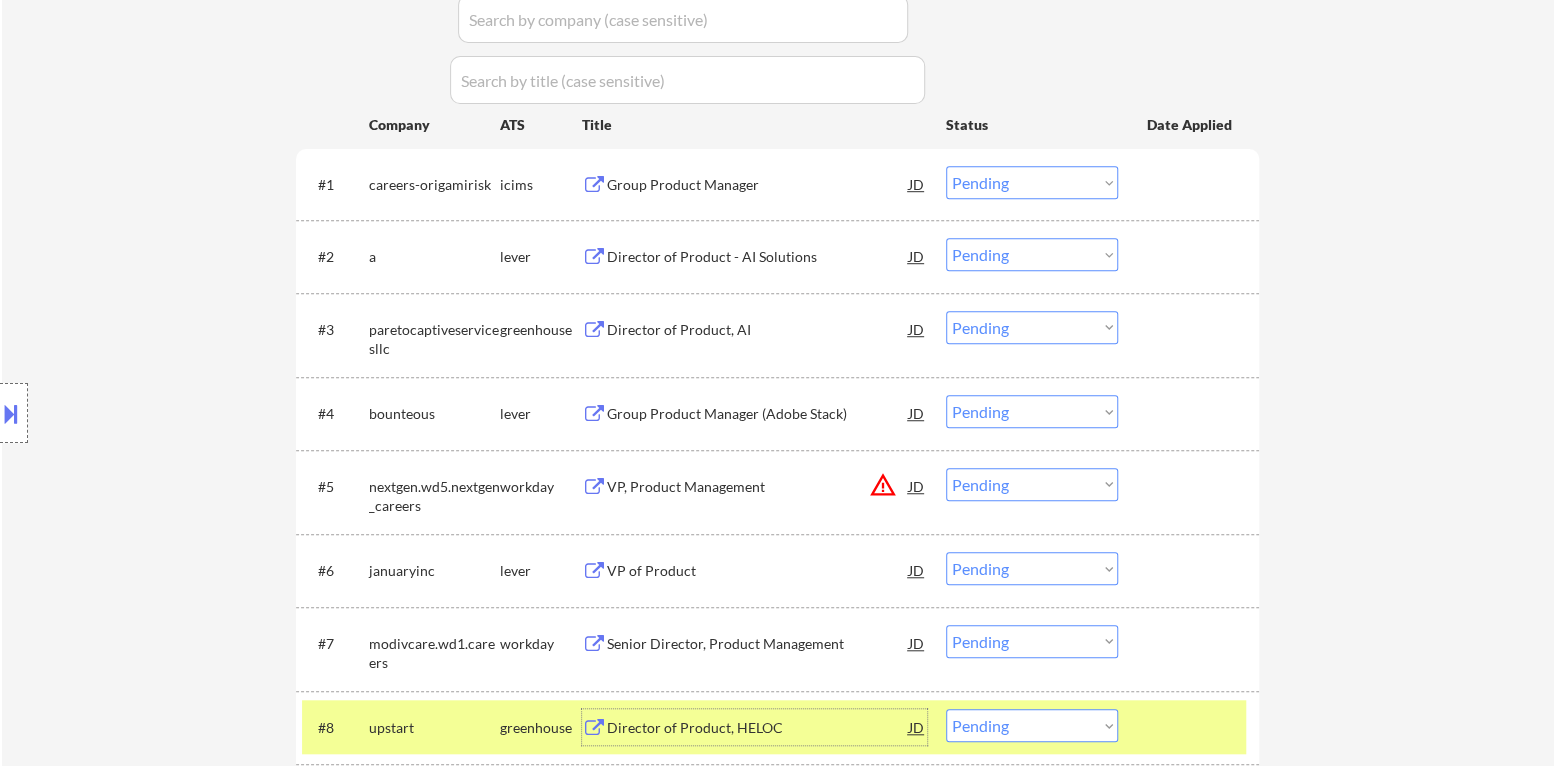 scroll, scrollTop: 600, scrollLeft: 0, axis: vertical 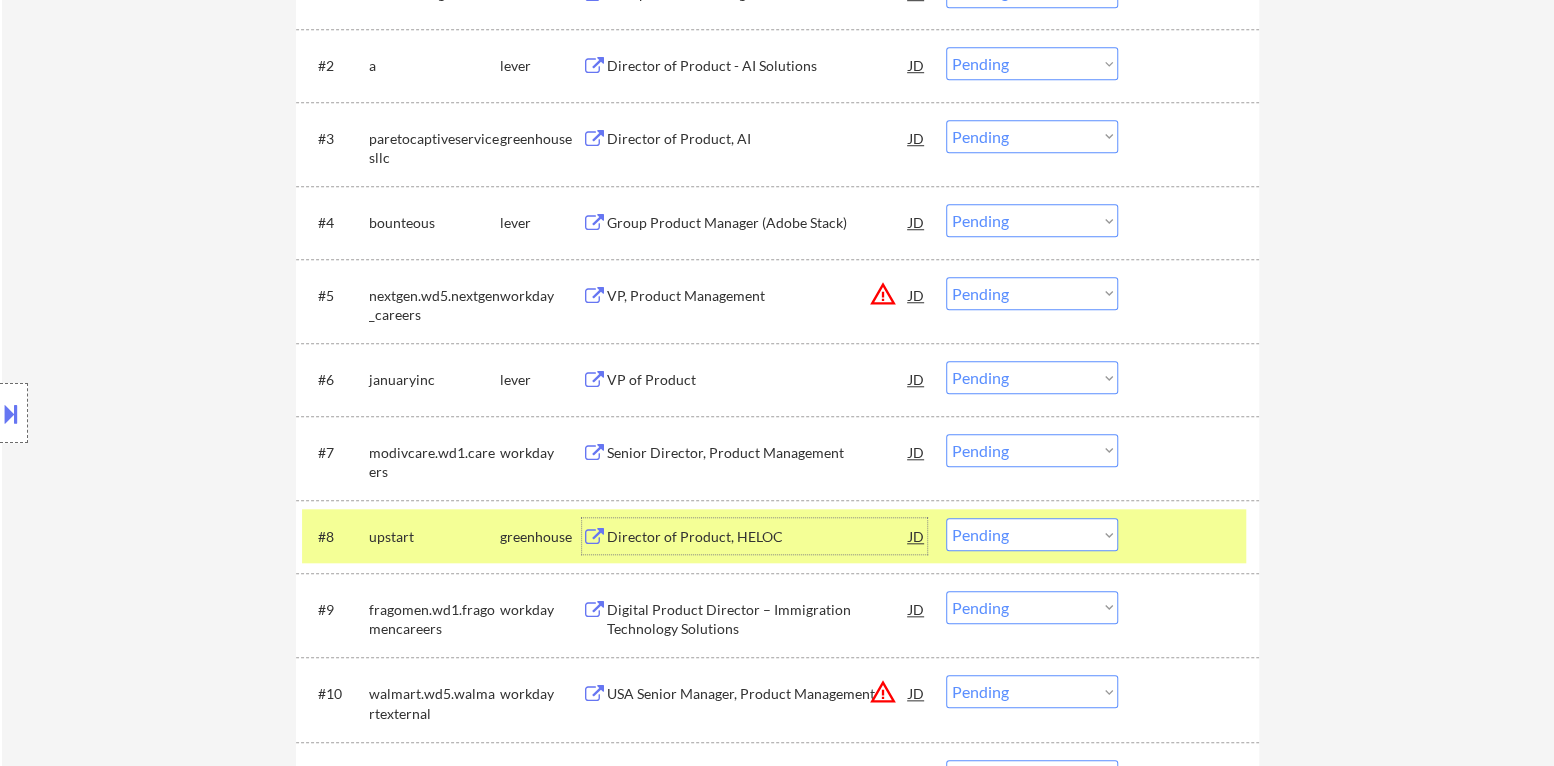 click on "Choose an option... Pending Applied Excluded (Questions) Excluded (Expired) Excluded (Location) Excluded (Bad Match) Excluded (Blocklist) Excluded (Salary) Excluded (Other)" at bounding box center (1032, 534) 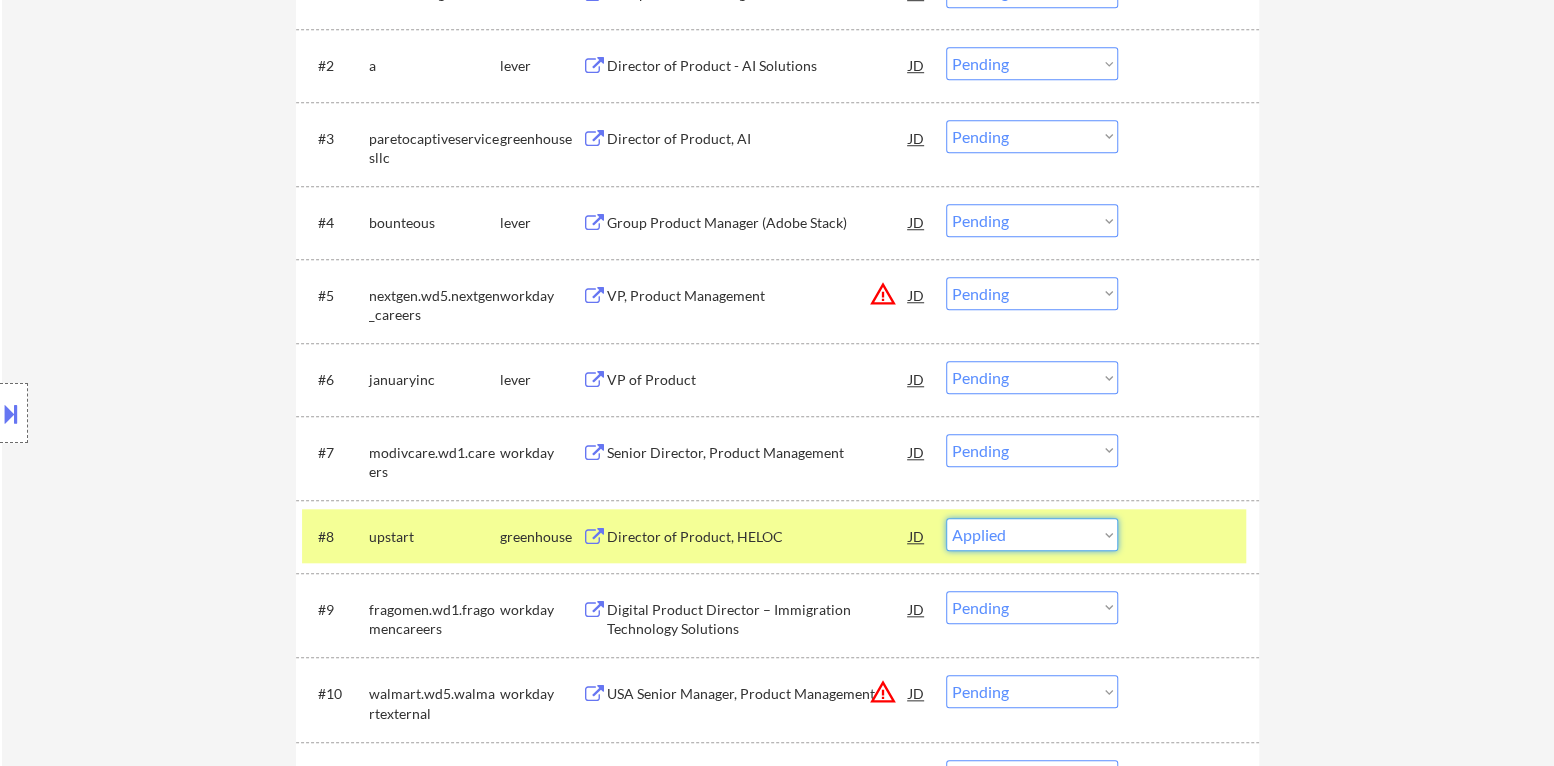 click on "Choose an option... Pending Applied Excluded (Questions) Excluded (Expired) Excluded (Location) Excluded (Bad Match) Excluded (Blocklist) Excluded (Salary) Excluded (Other)" at bounding box center (1032, 534) 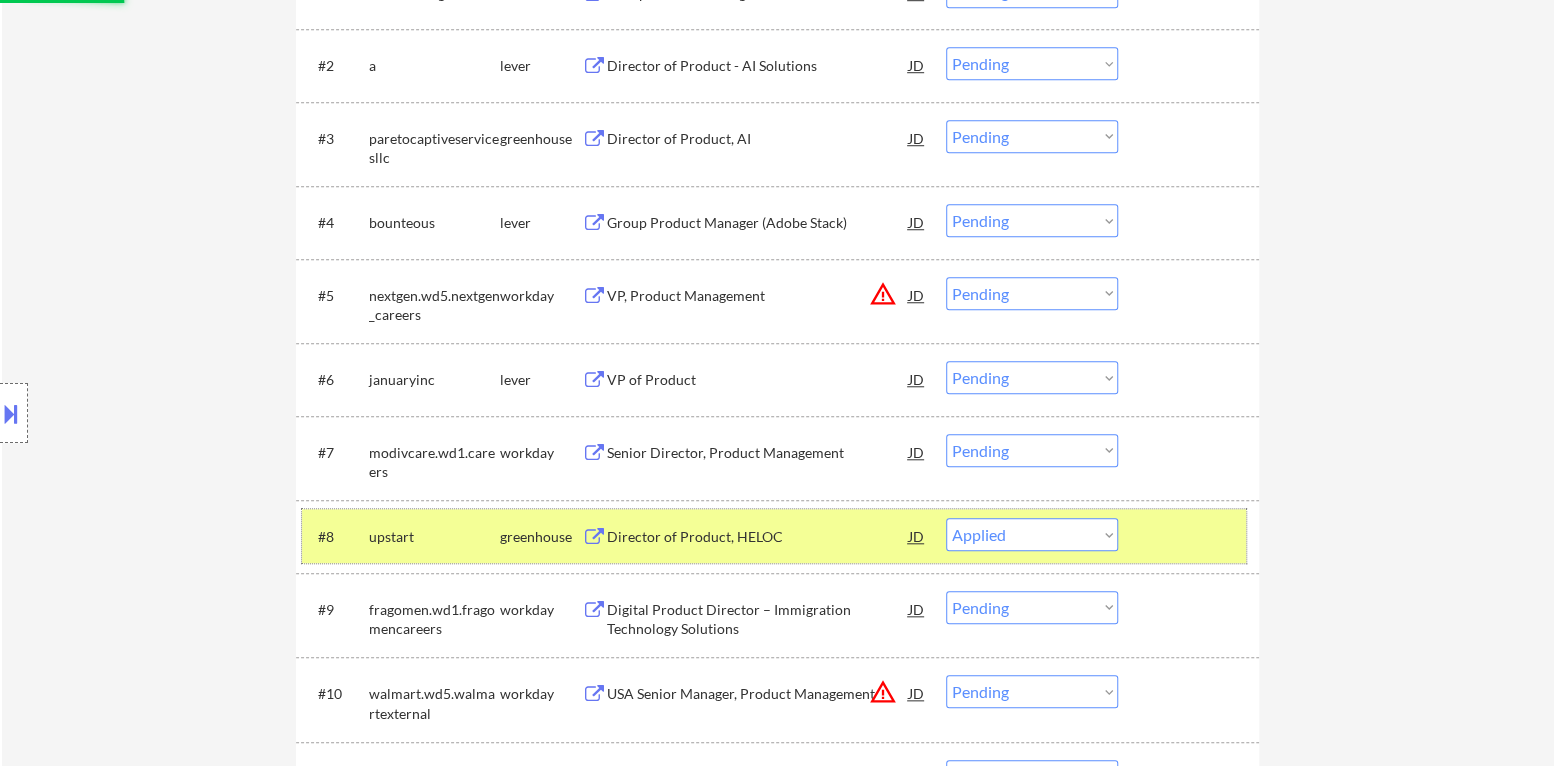 click at bounding box center (1191, 536) 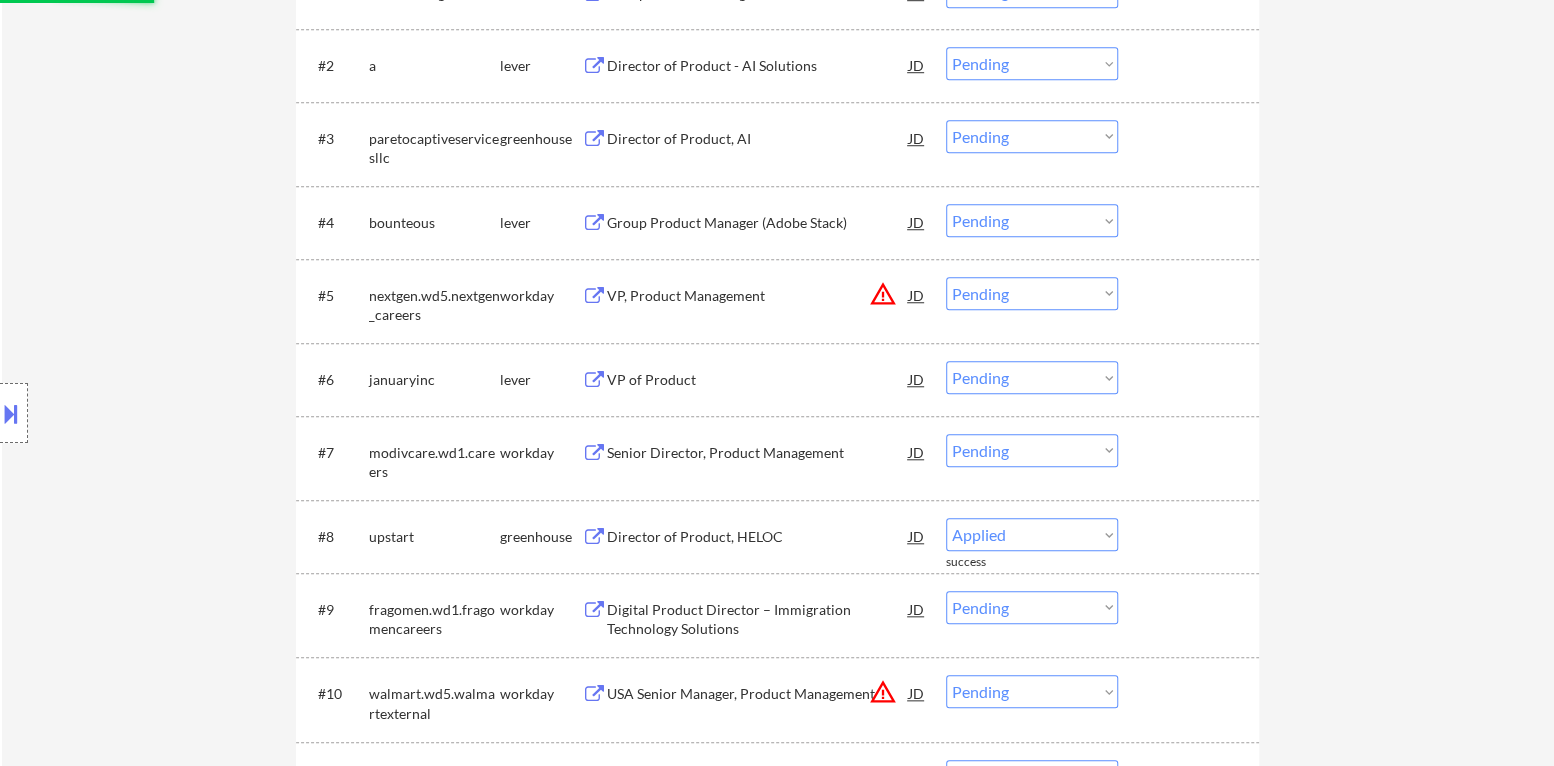 select on ""pending"" 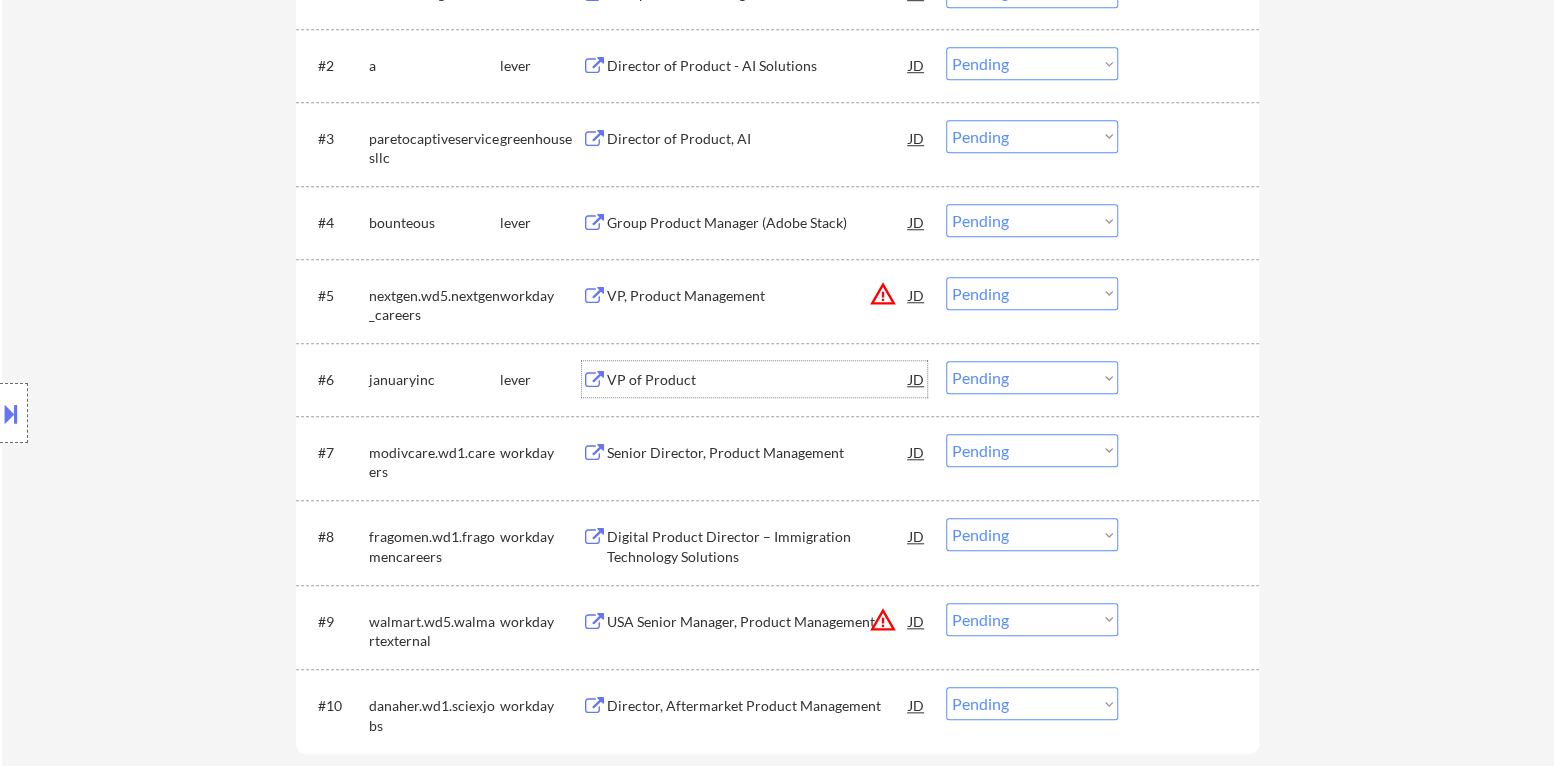 click on "VP of Product" at bounding box center [758, 380] 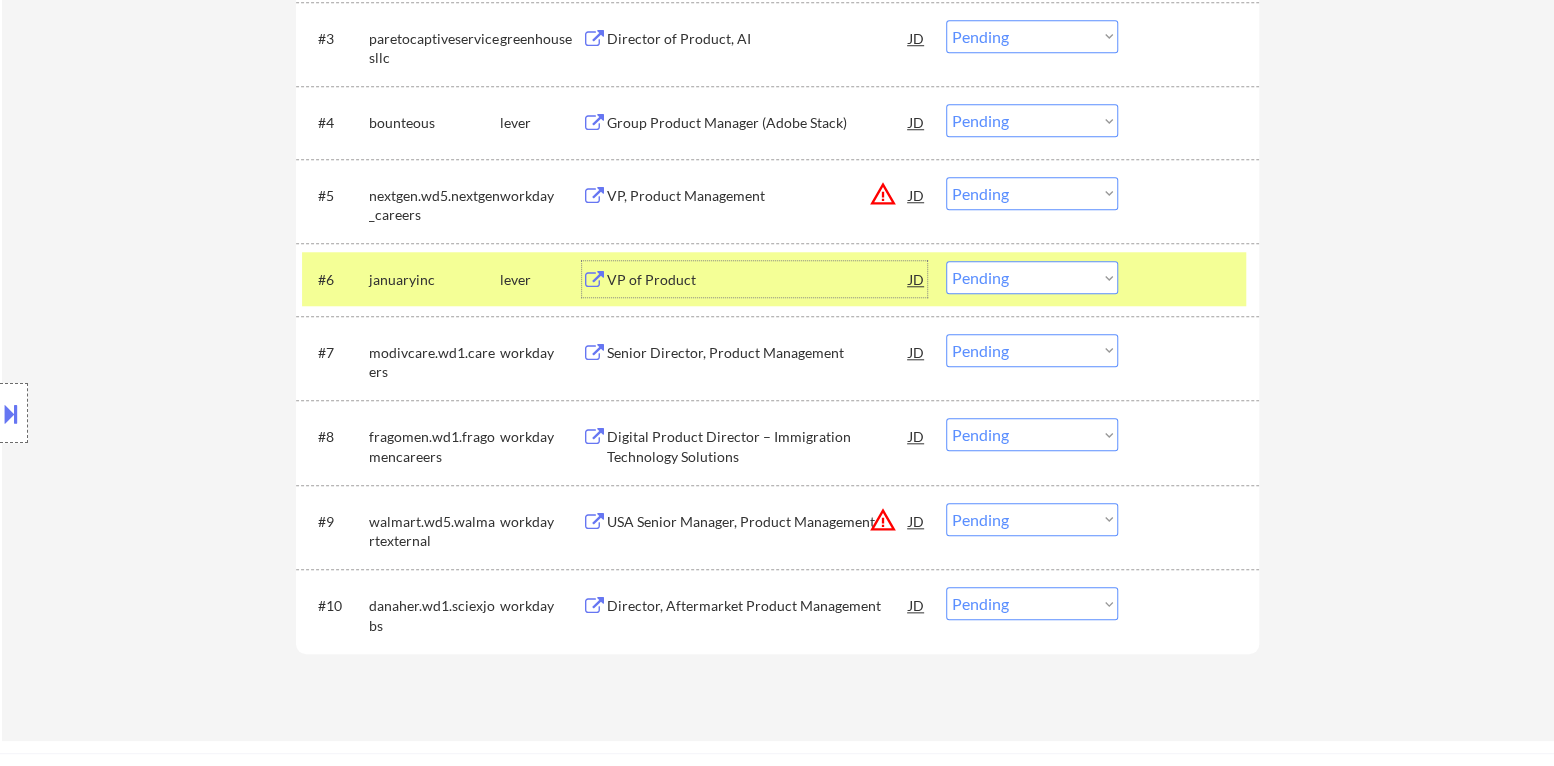 scroll, scrollTop: 1100, scrollLeft: 0, axis: vertical 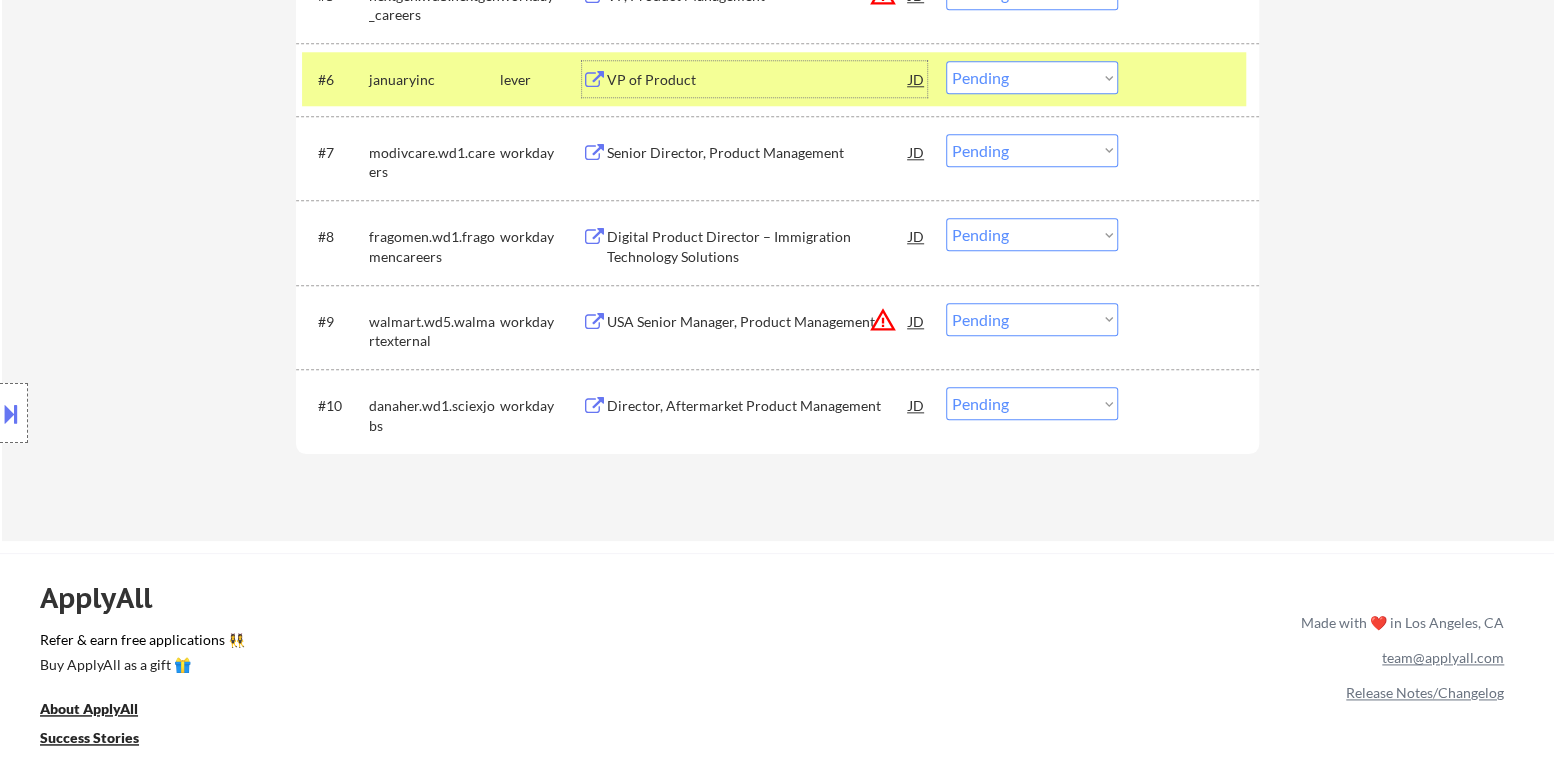 click on "#8 fragomen.wd1.fragomencareers workday Digital Product Director – Immigration Technology Solutions JD Choose an option... Pending Applied Excluded (Questions) Excluded (Expired) Excluded (Location) Excluded (Bad Match) Excluded (Blocklist) Excluded (Salary) Excluded (Other)" at bounding box center [774, 242] 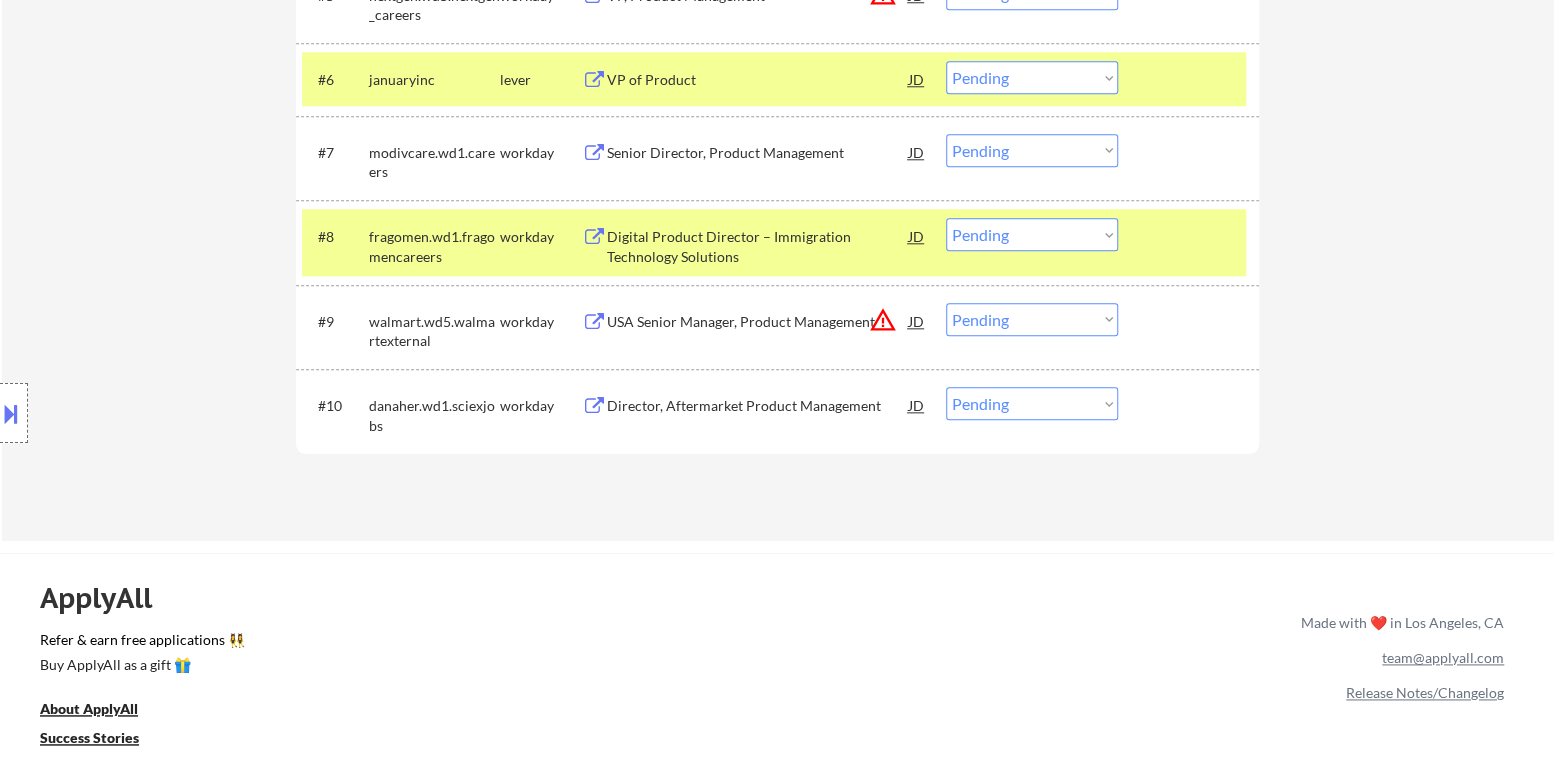 click at bounding box center (1191, 236) 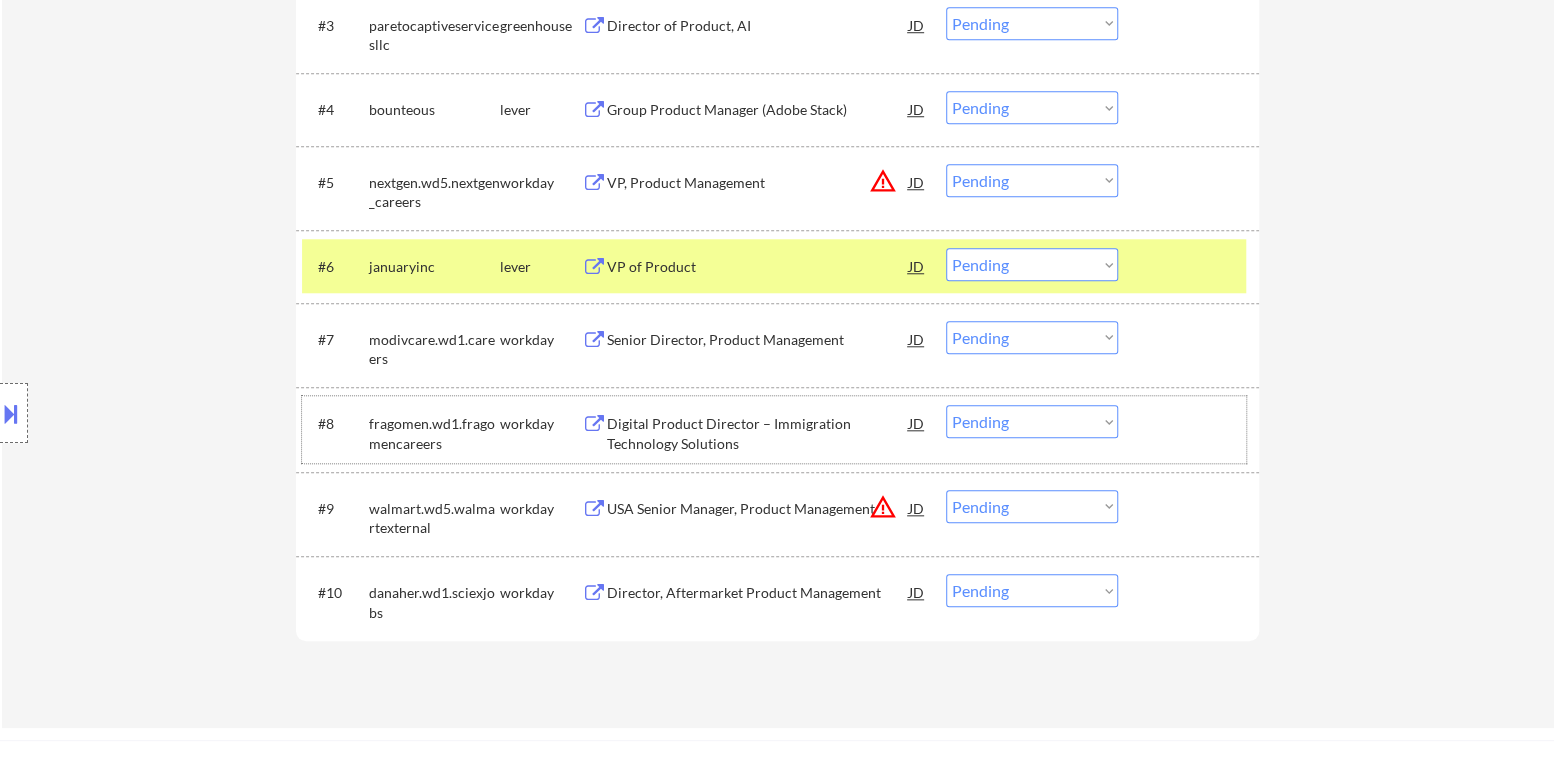 scroll, scrollTop: 900, scrollLeft: 0, axis: vertical 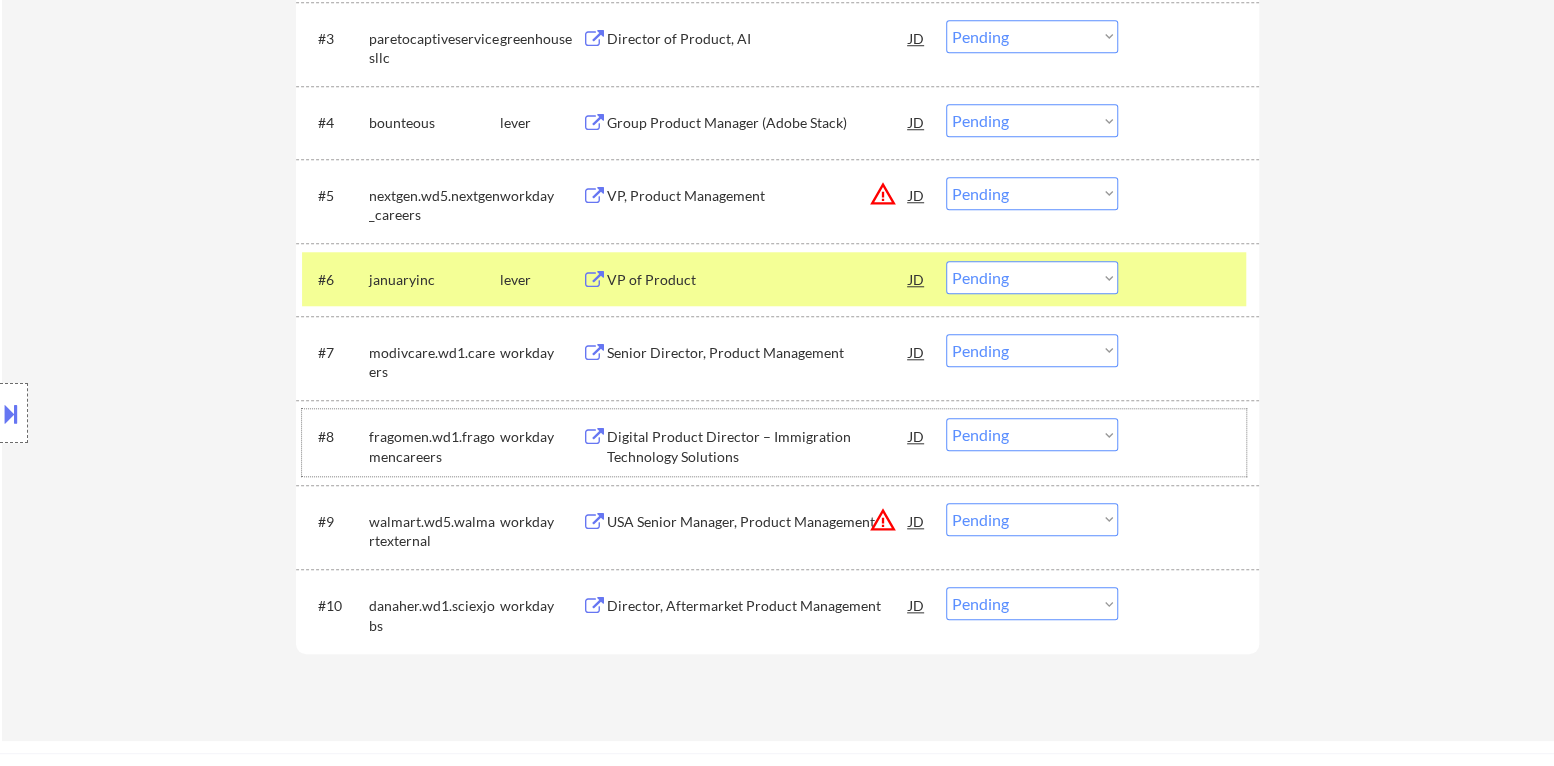 click on "Choose an option... Pending Applied Excluded (Questions) Excluded (Expired) Excluded (Location) Excluded (Bad Match) Excluded (Blocklist) Excluded (Salary) Excluded (Other)" at bounding box center (1032, 277) 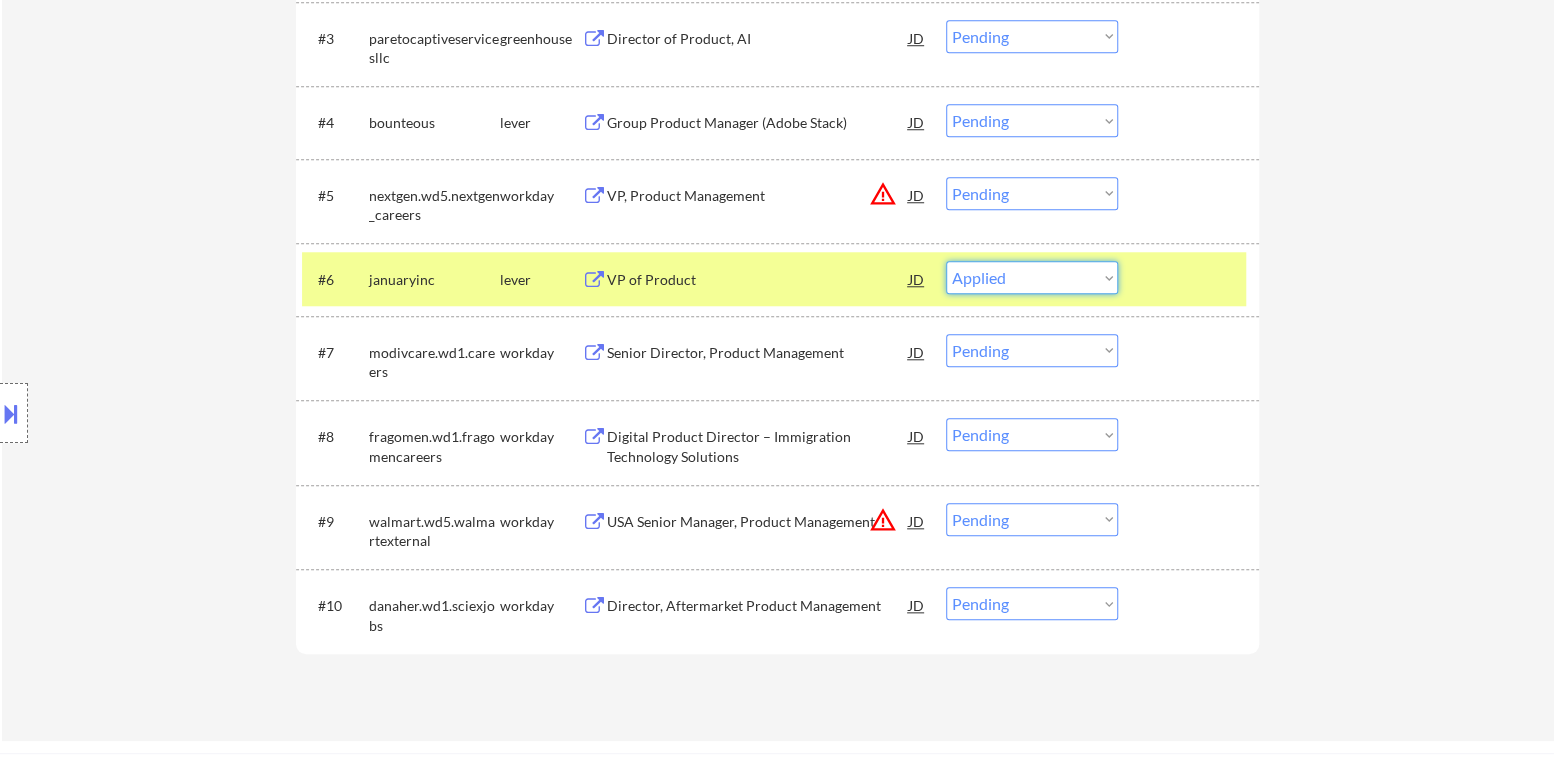 click on "Choose an option... Pending Applied Excluded (Questions) Excluded (Expired) Excluded (Location) Excluded (Bad Match) Excluded (Blocklist) Excluded (Salary) Excluded (Other)" at bounding box center (1032, 277) 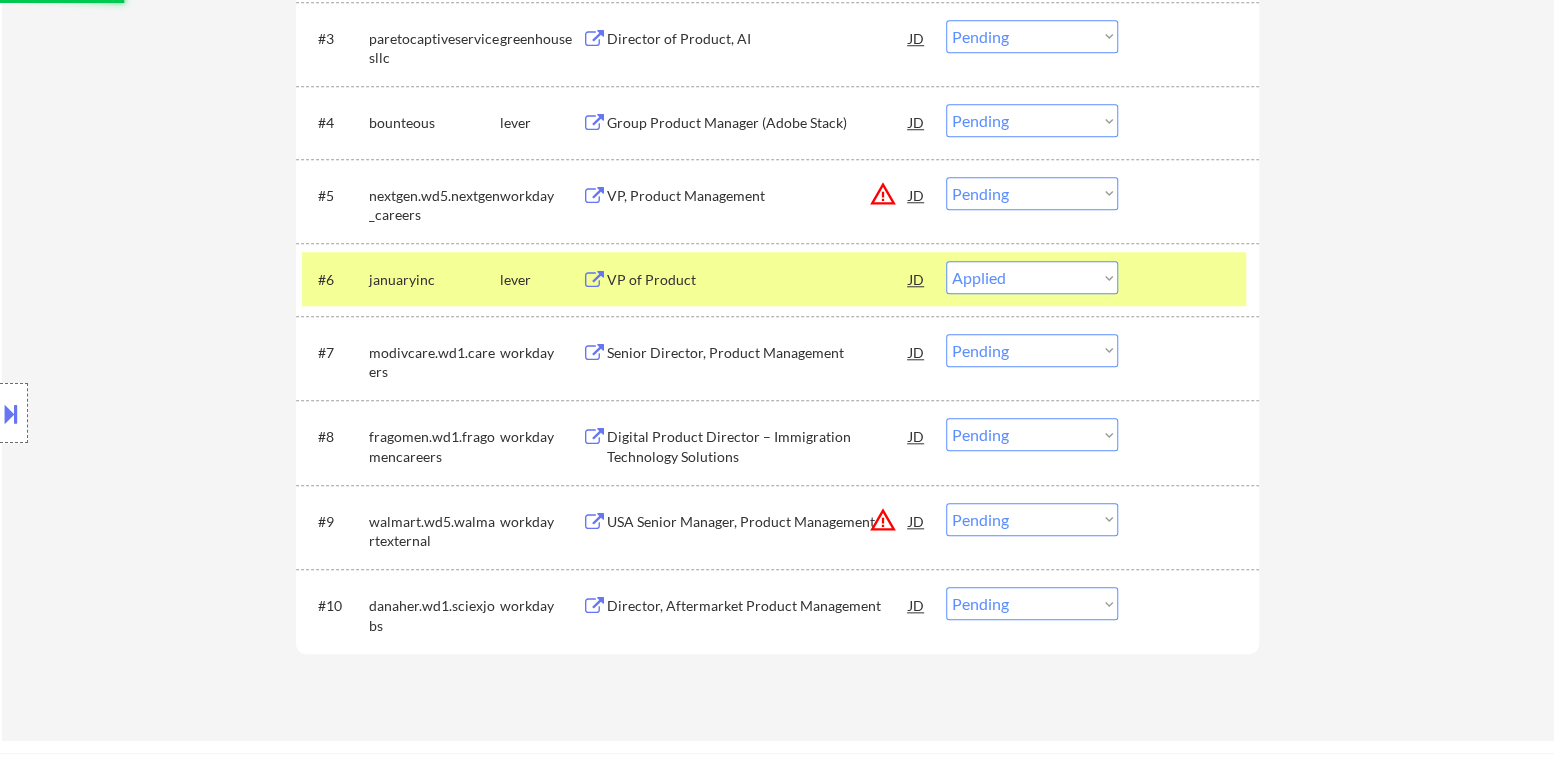 click on "#6 januaryinc lever VP of Product JD warning_amber Choose an option... Pending Applied Excluded (Questions) Excluded (Expired) Excluded (Location) Excluded (Bad Match) Excluded (Blocklist) Excluded (Salary) Excluded (Other)" at bounding box center (774, 279) 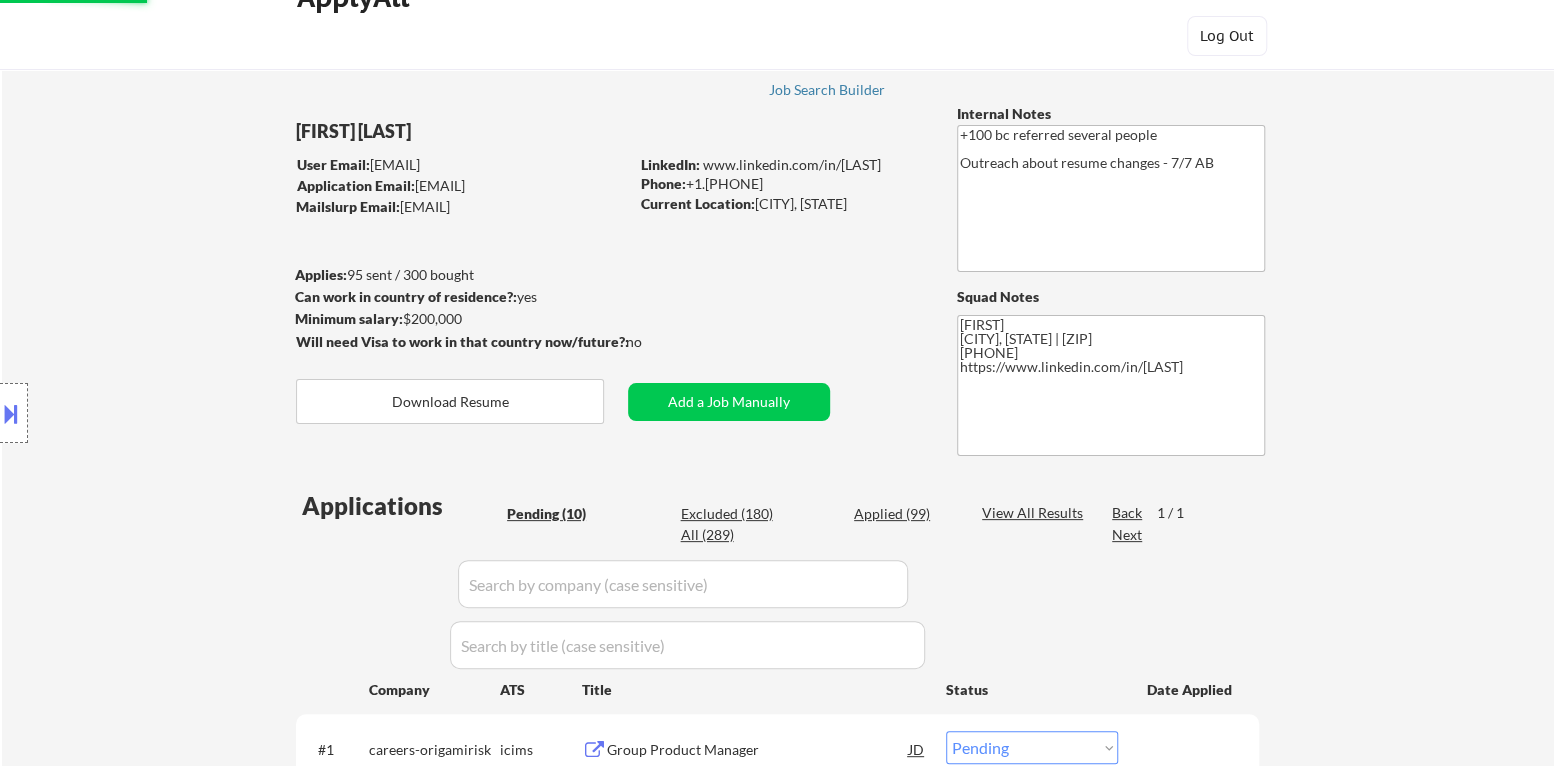 scroll, scrollTop: 0, scrollLeft: 0, axis: both 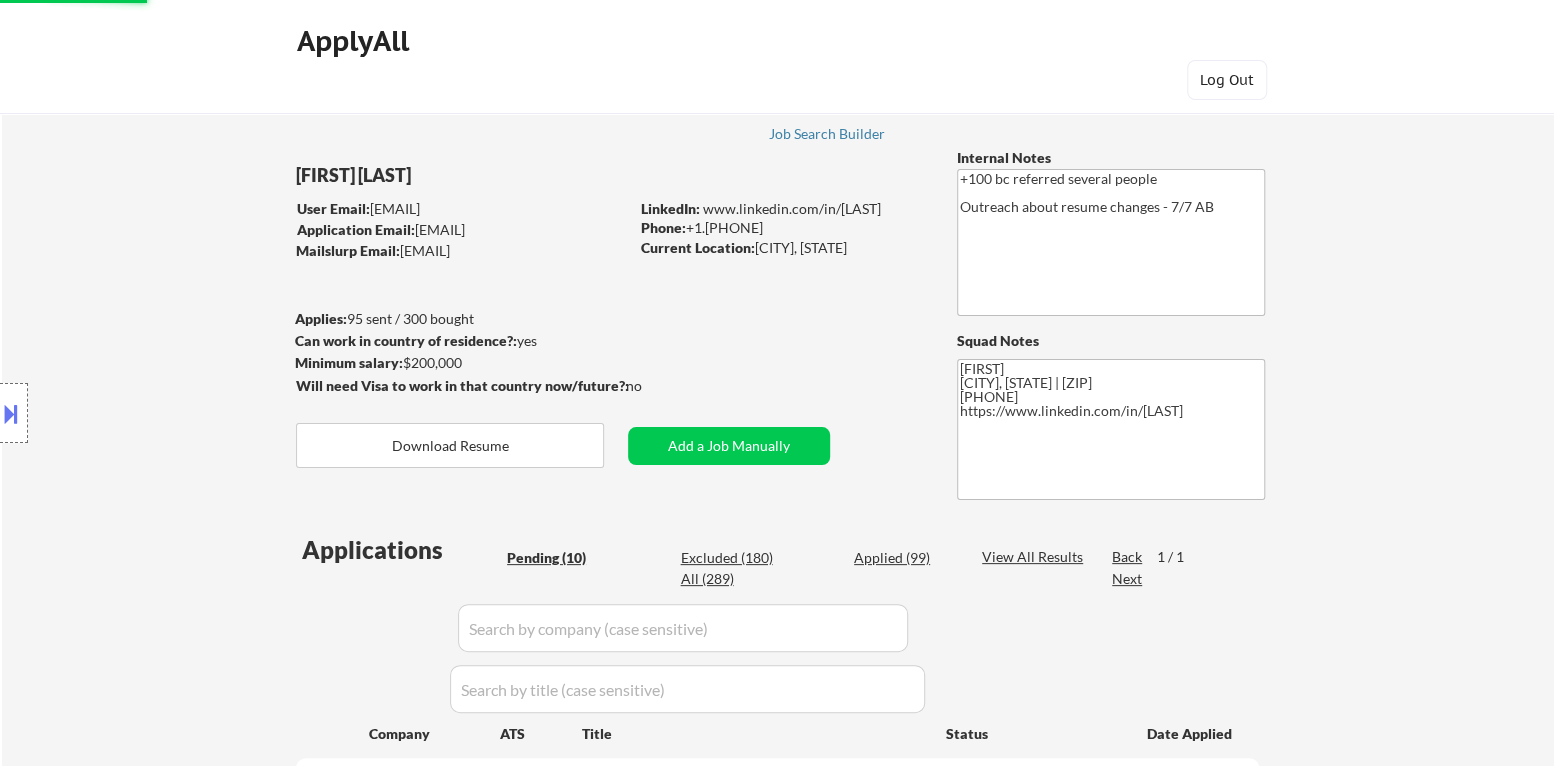 select on ""pending"" 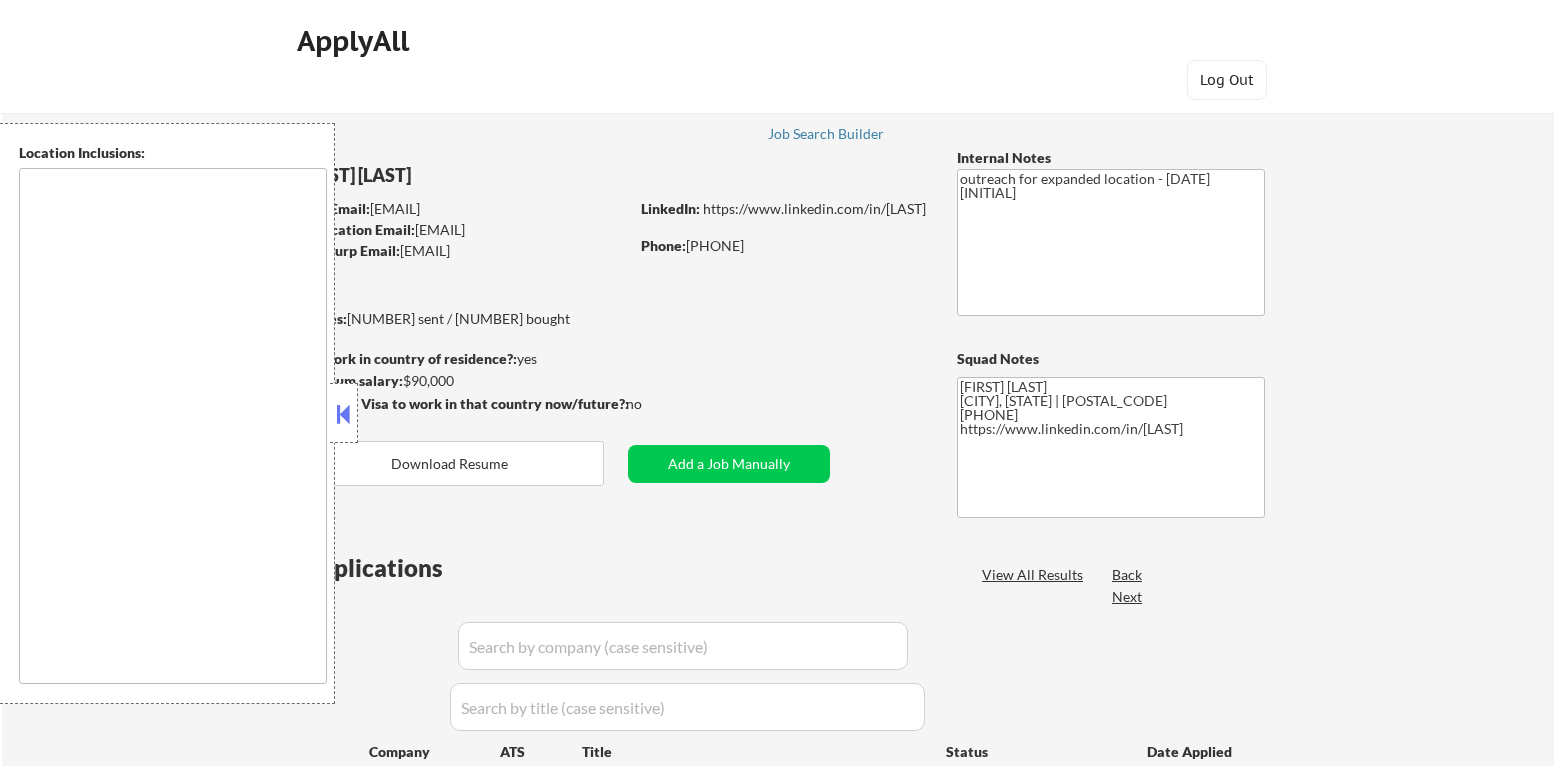 scroll, scrollTop: 0, scrollLeft: 0, axis: both 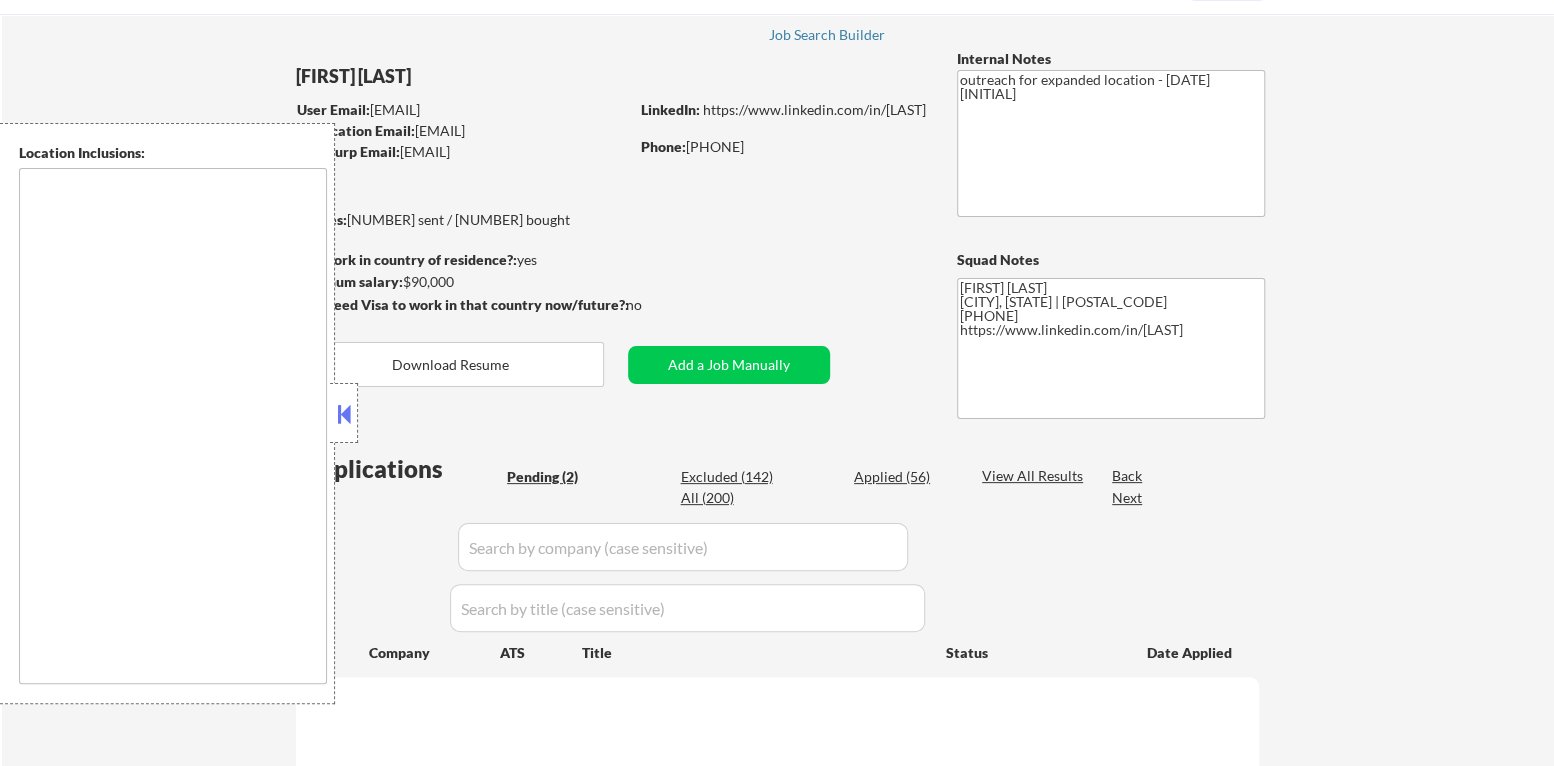 select on ""pending"" 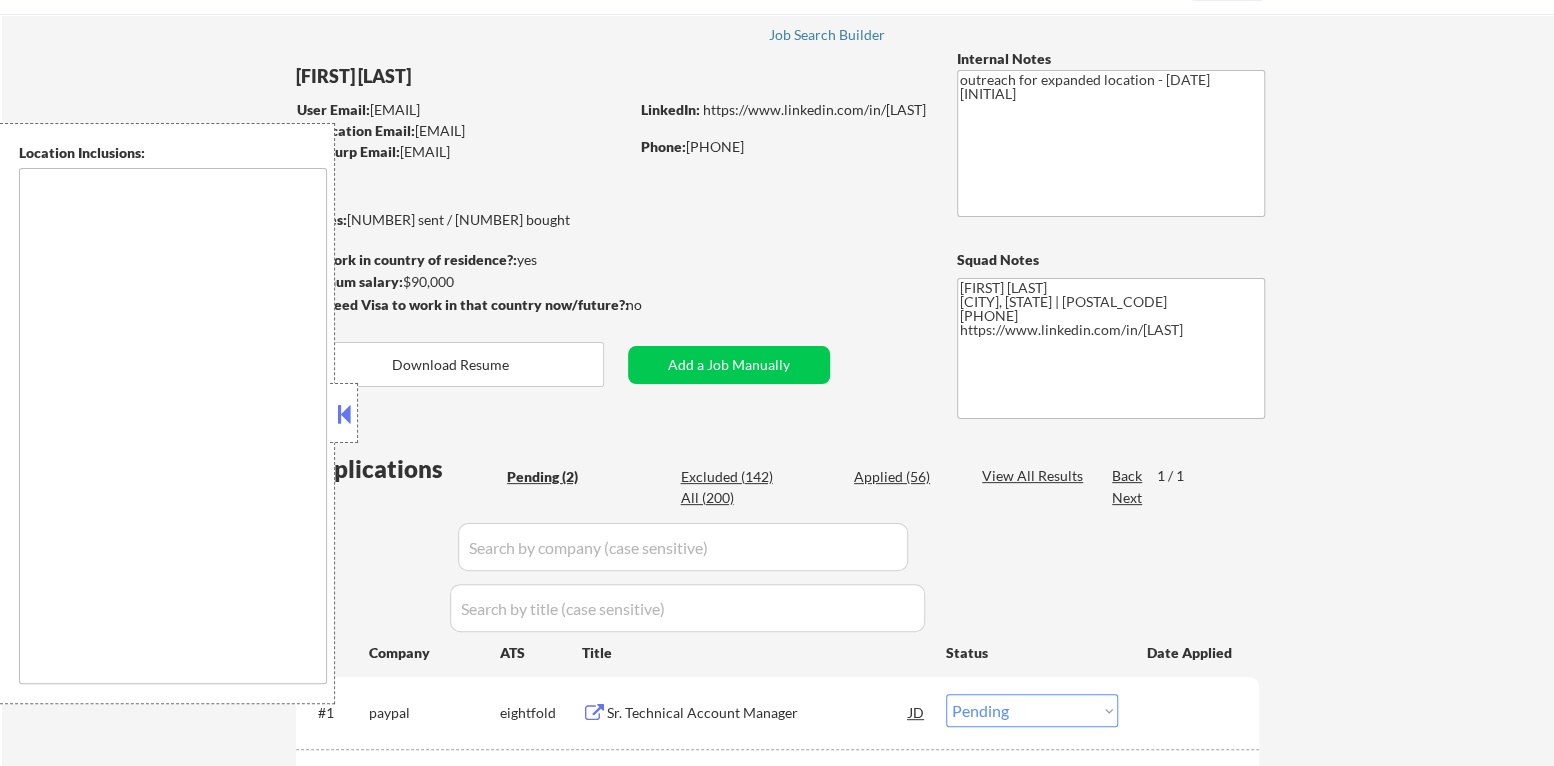 type on "[CITY], [STATE] [CITY], [STATE] [CITY], [STATE] [CITY], [STATE] [CITY], [STATE] [CITY], [STATE] [CITY], [STATE] [CITY], [STATE] [CITY], [STATE] [CITY], [STATE] [CITY], [STATE] [CITY], [STATE] [CITY], [STATE] [CITY], [STATE] [CITY], [STATE] [CITY], [STATE] [CITY], [STATE] [CITY], [STATE] [CITY], [STATE] [CITY], [STATE] [CITY], [STATE] [CITY], [STATE] [CITY], [STATE] [CITY], [STATE] [CITY], [STATE] [CITY], [STATE] [CITY], [STATE]" 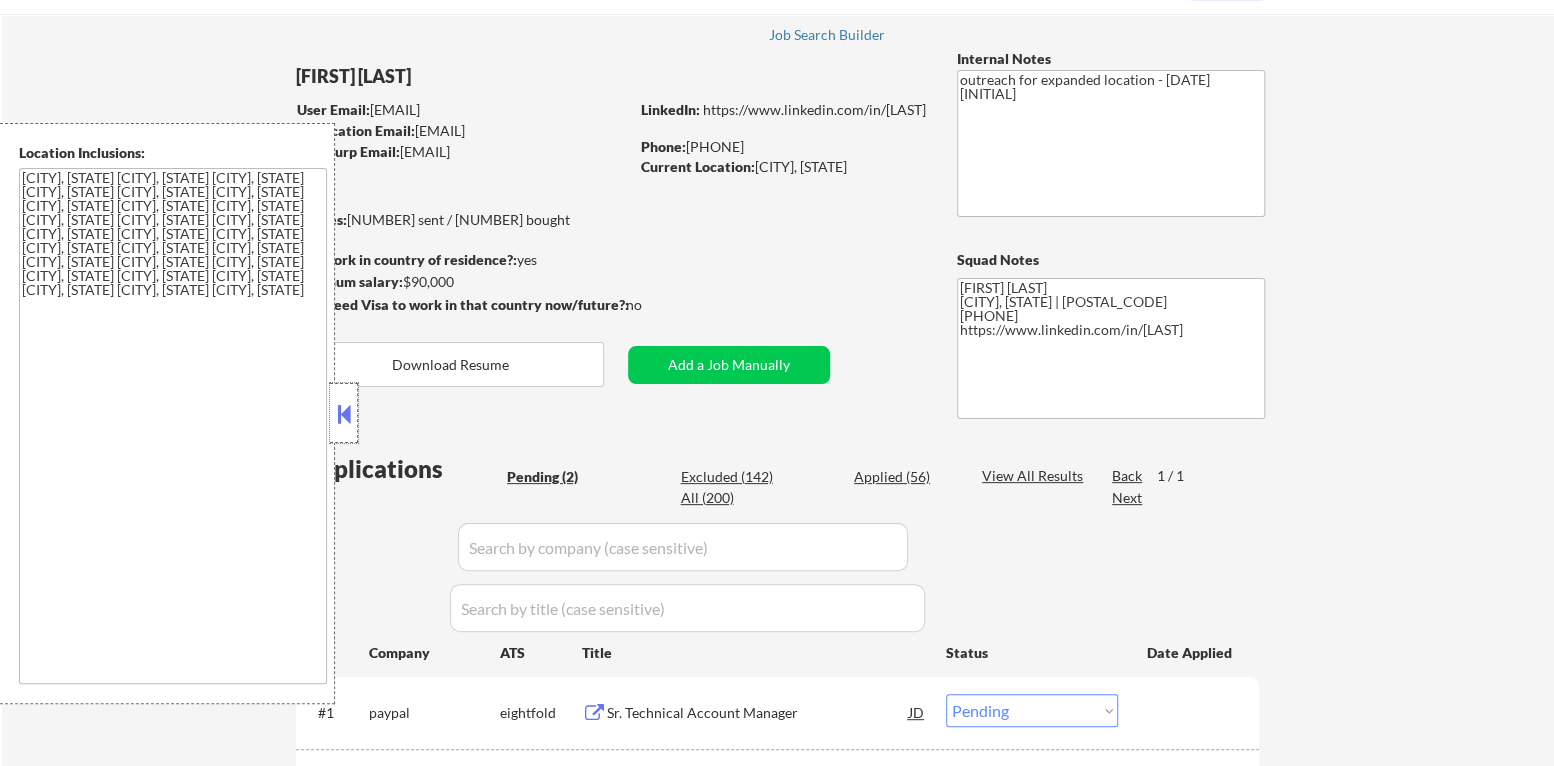 drag, startPoint x: 333, startPoint y: 430, endPoint x: 365, endPoint y: 427, distance: 32.140316 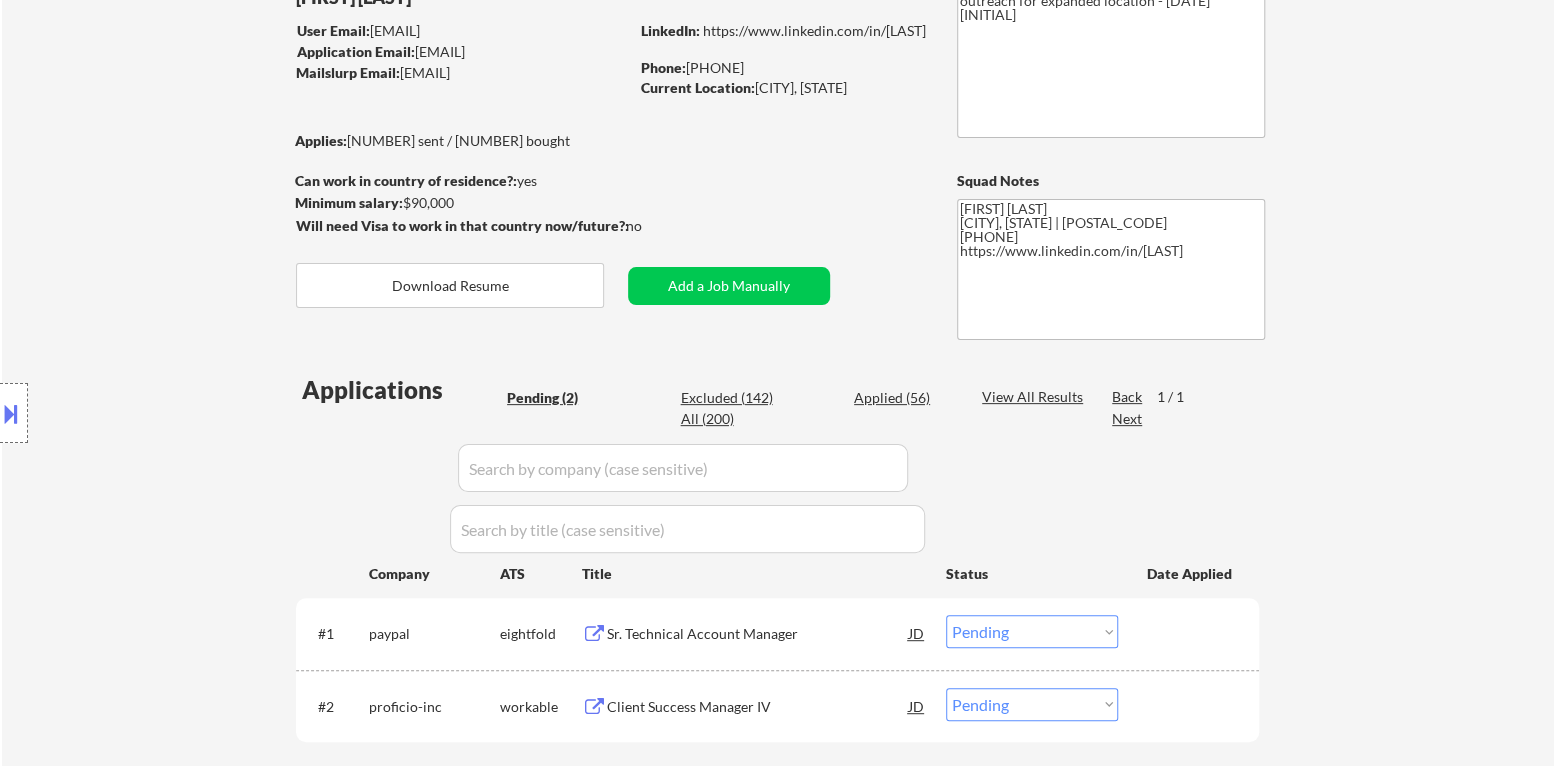 scroll, scrollTop: 299, scrollLeft: 0, axis: vertical 